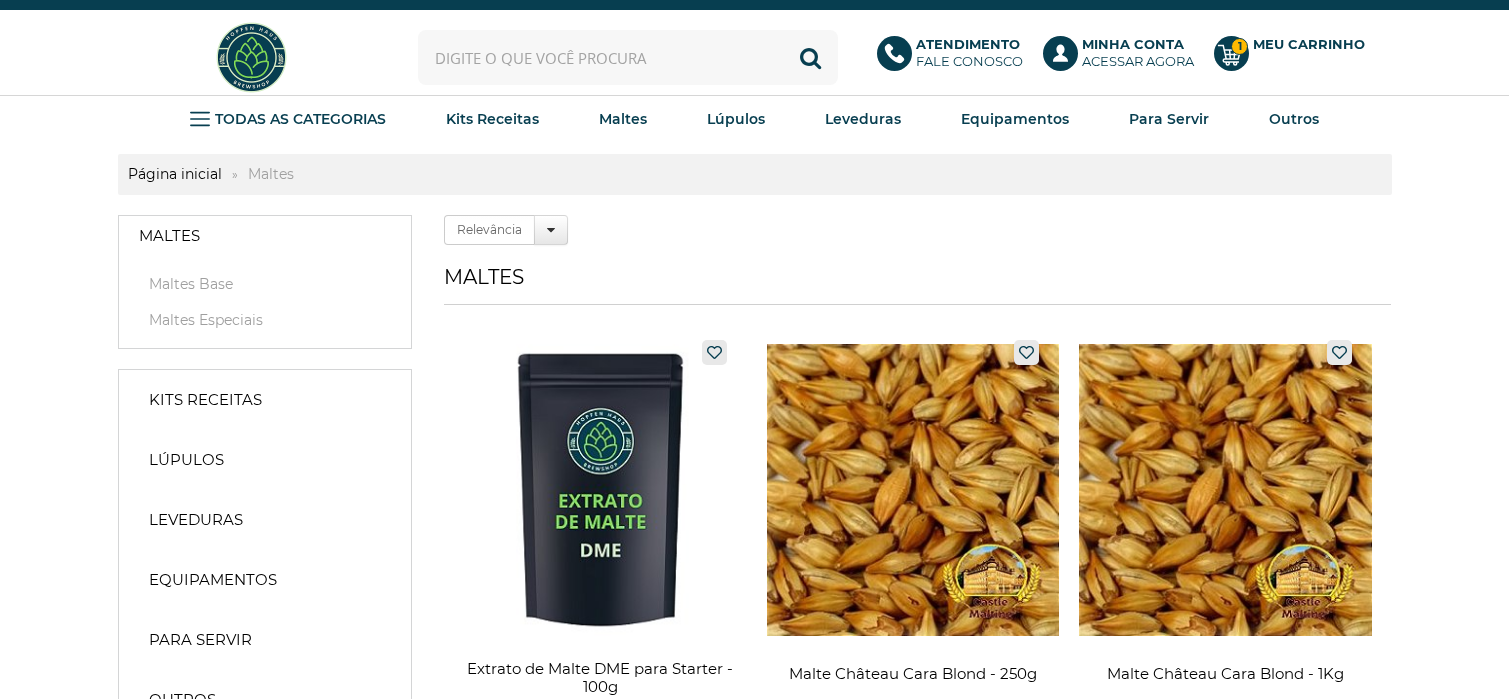 scroll, scrollTop: 0, scrollLeft: 0, axis: both 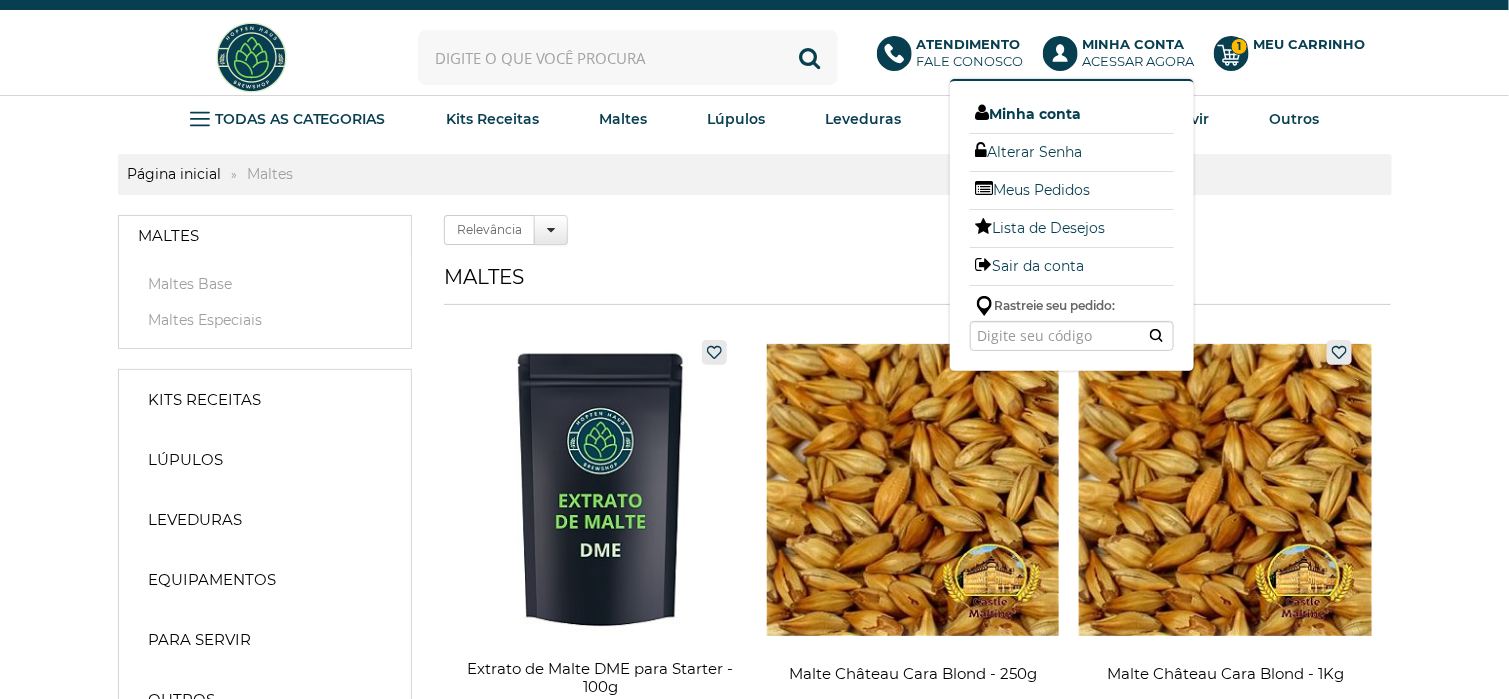 click on "Minha conta" at bounding box center [1072, 114] 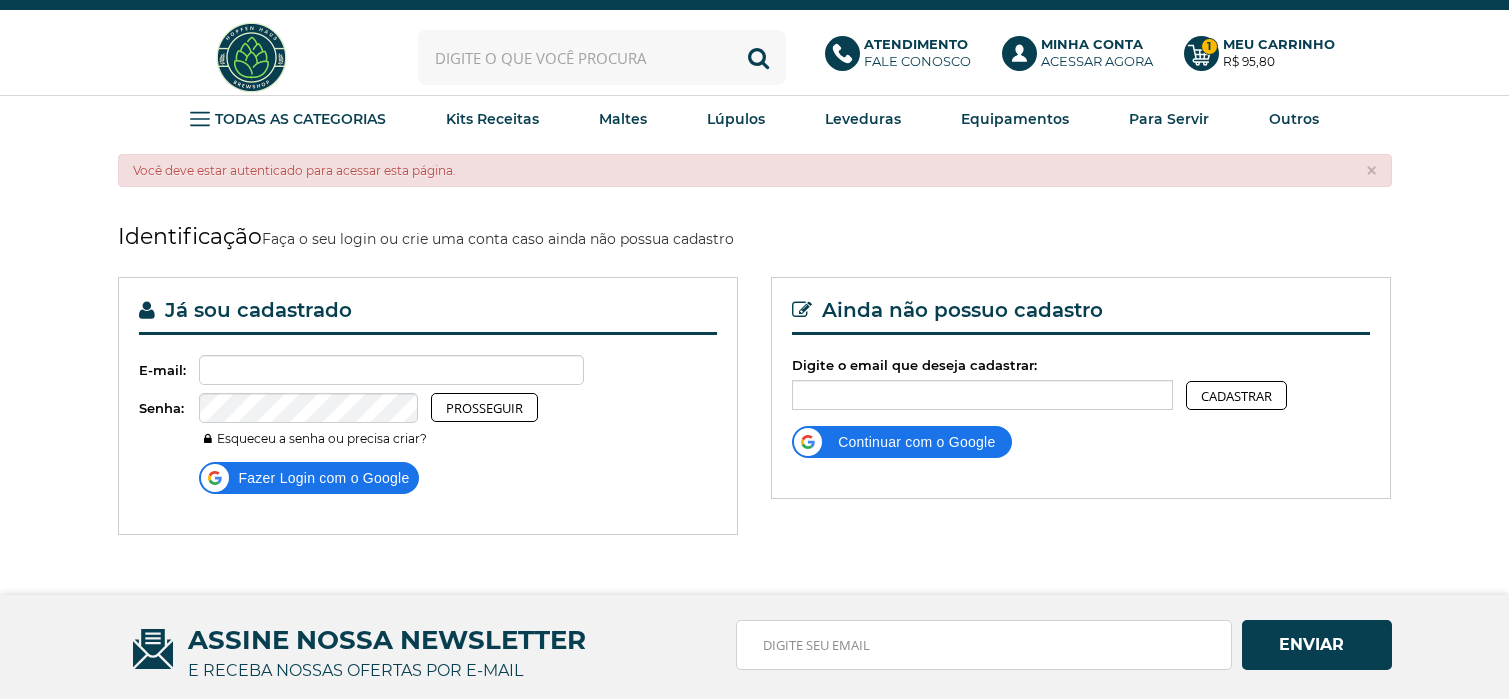 scroll, scrollTop: 0, scrollLeft: 0, axis: both 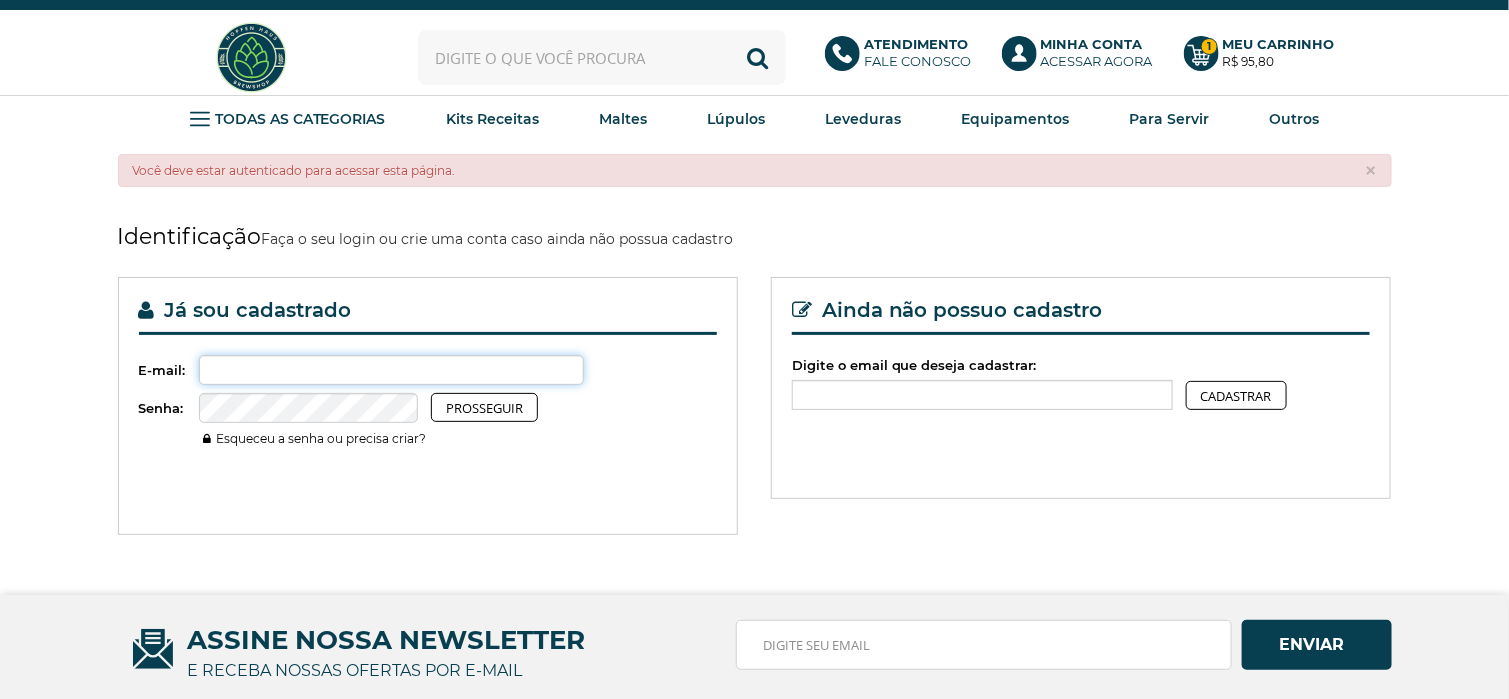 click on "Digite o email que deseja cadastrar:" at bounding box center [392, 370] 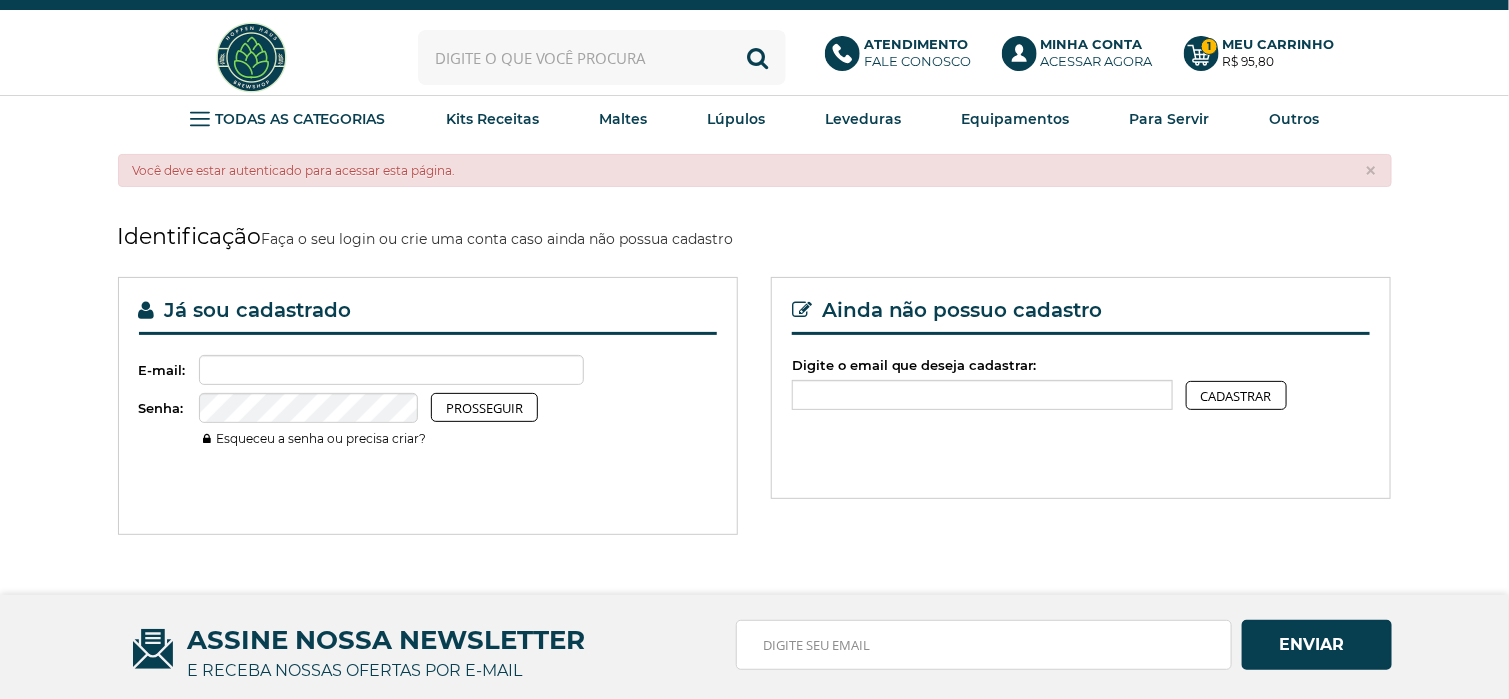 click on "Esqueceu a senha ou precisa criar?" at bounding box center [315, 438] 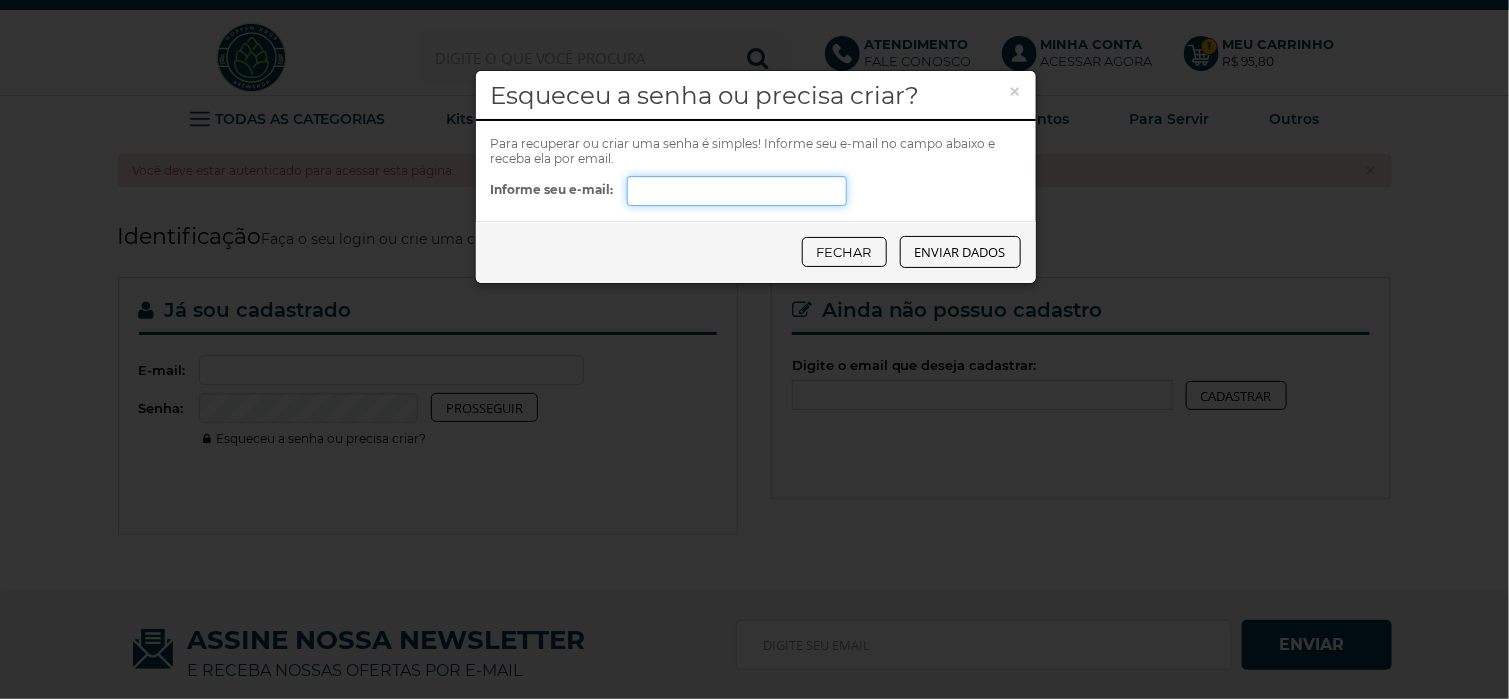 click on "Informe seu e-mail:" at bounding box center (737, 191) 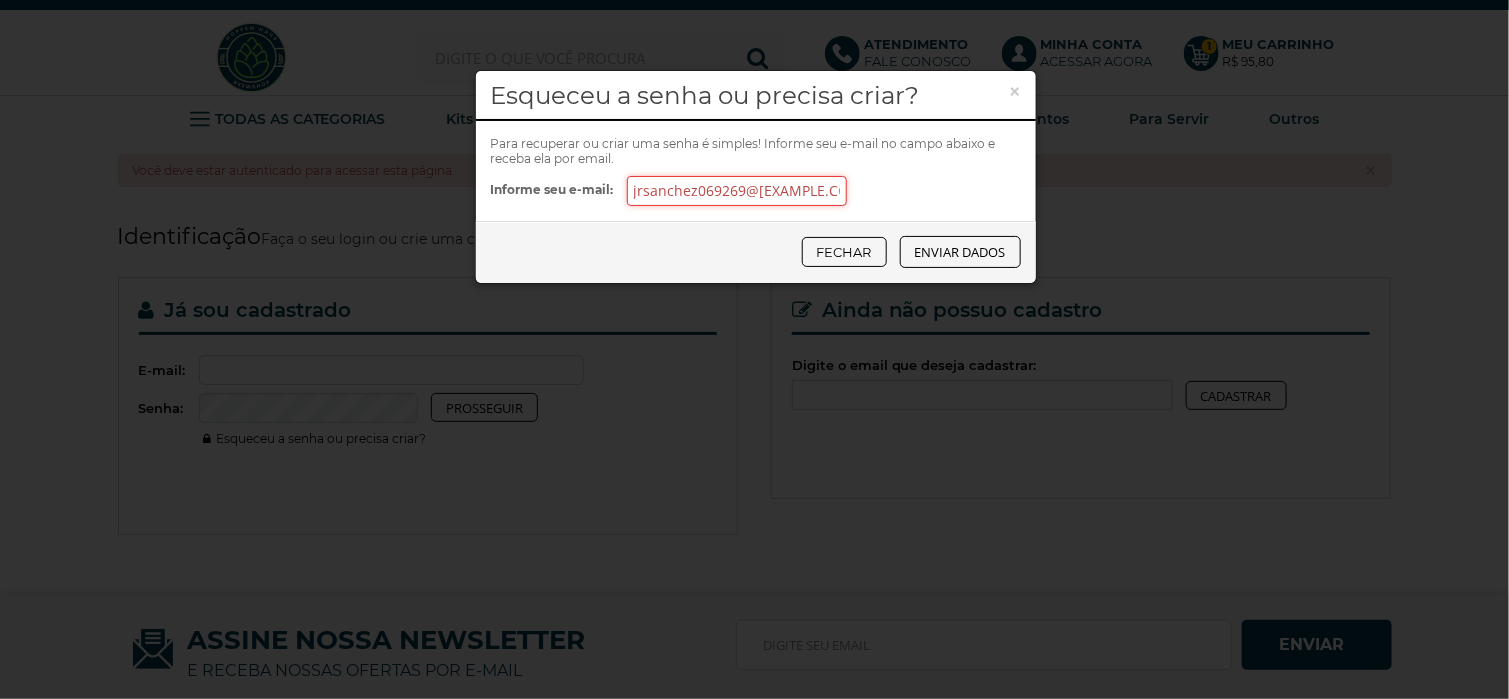 type on "[EMAIL]" 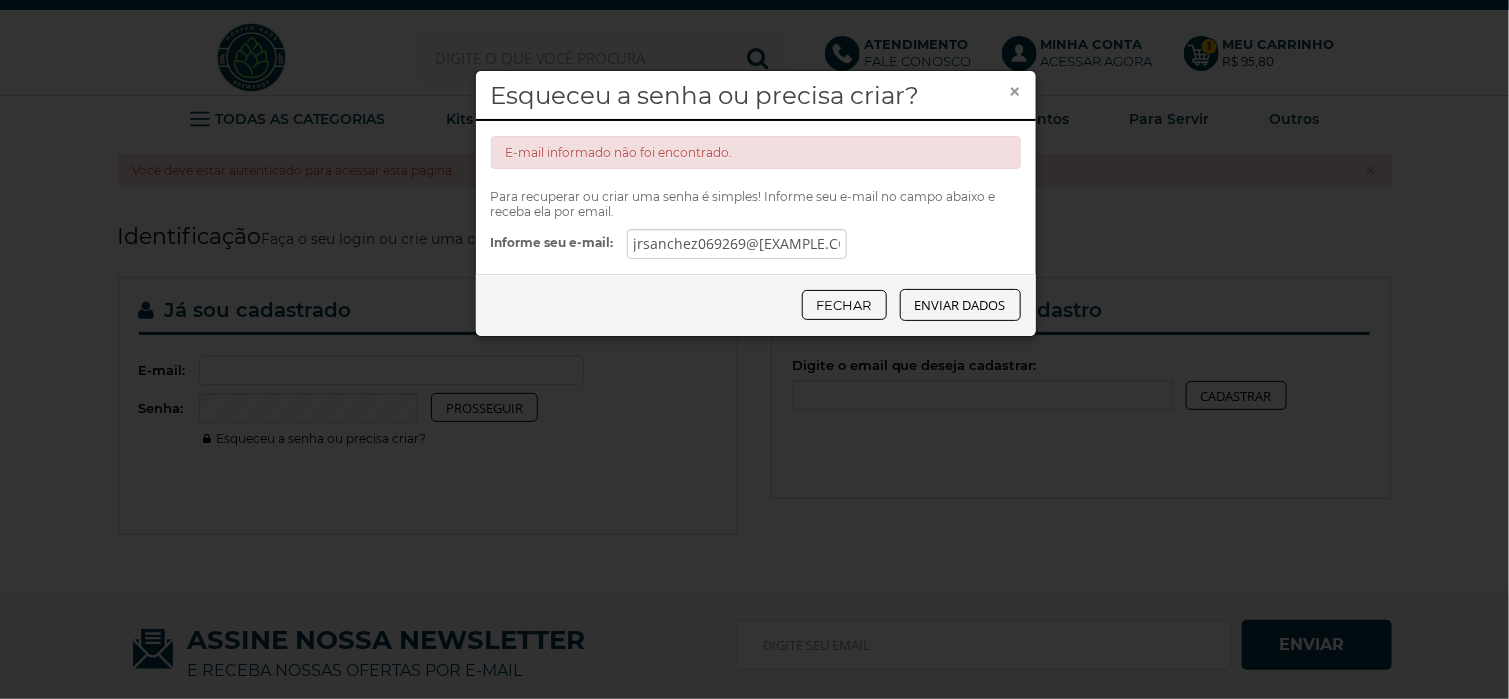 click on "×" at bounding box center (1015, 92) 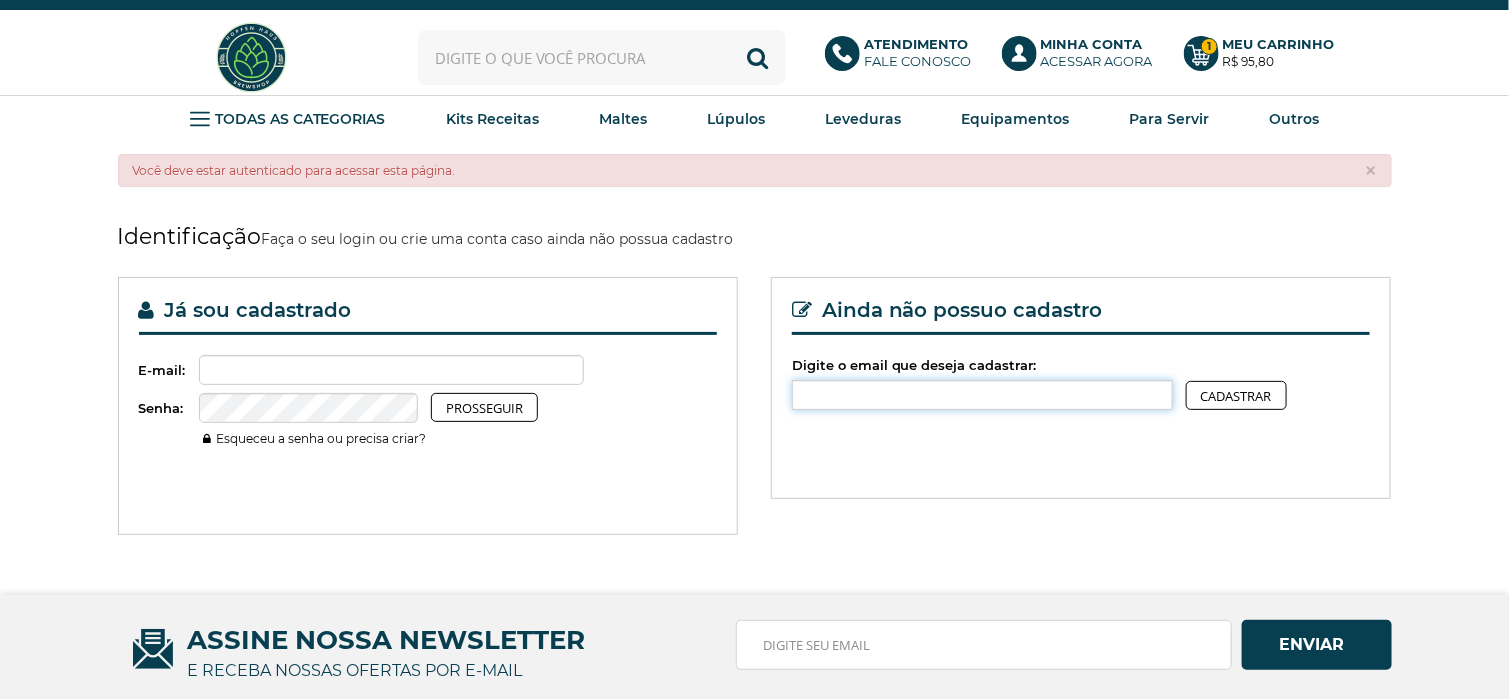 click on "Digite o email que deseja cadastrar:" at bounding box center (982, 395) 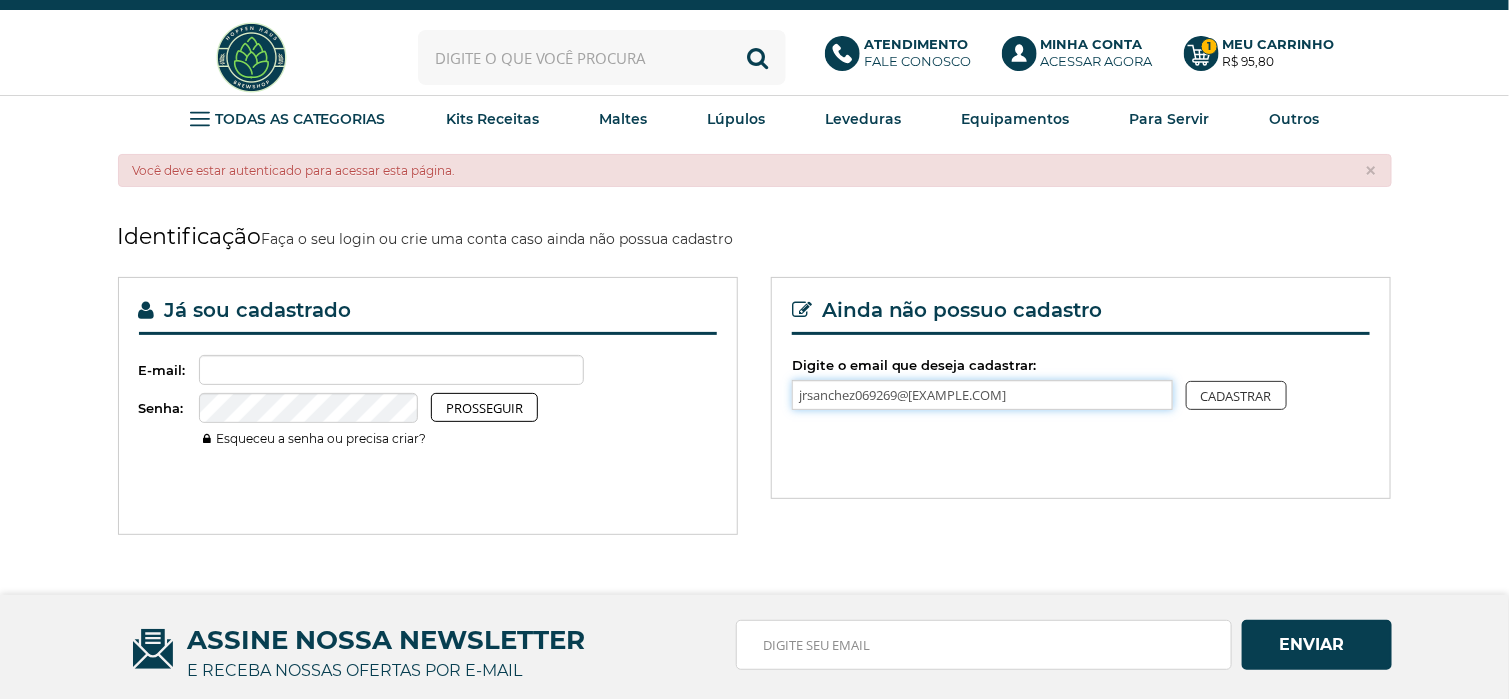 type on "jrsanchez069269@gmail.com" 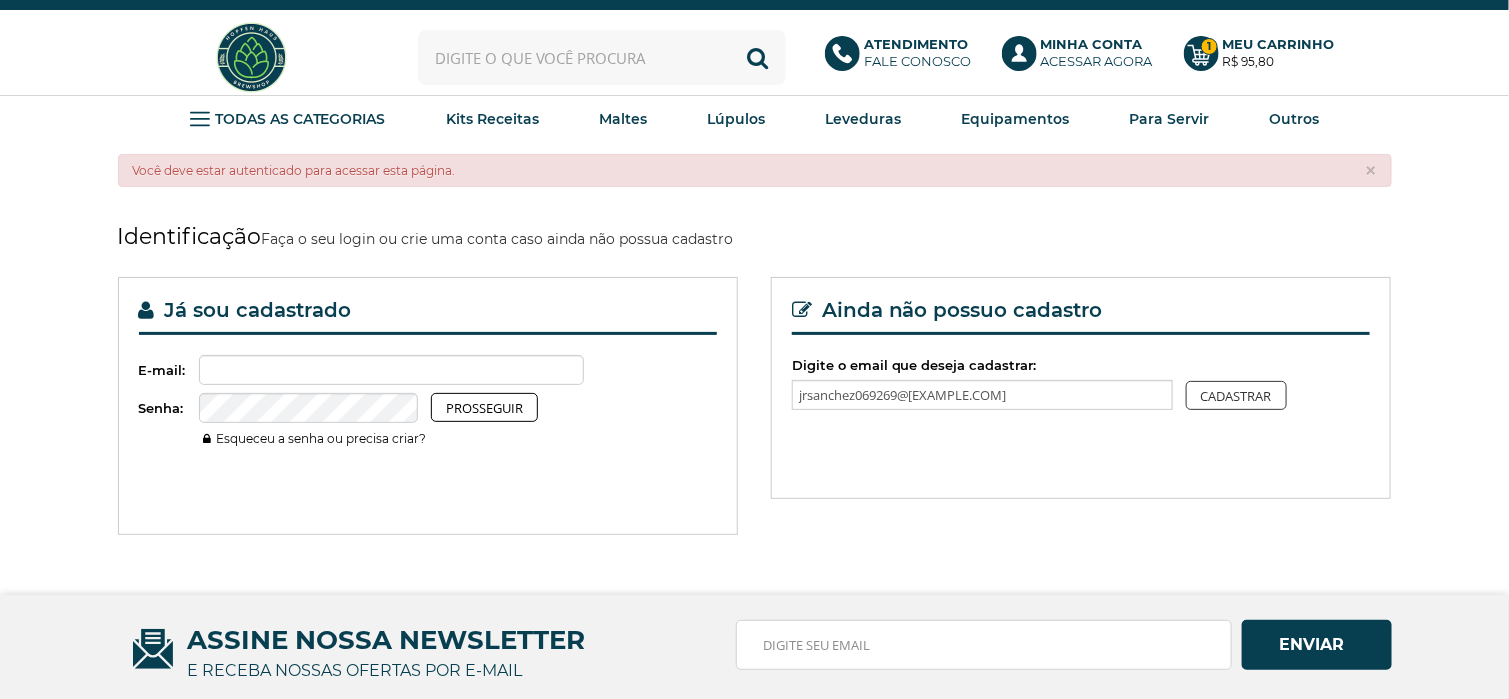 click on "Cadastrar" at bounding box center [1236, 395] 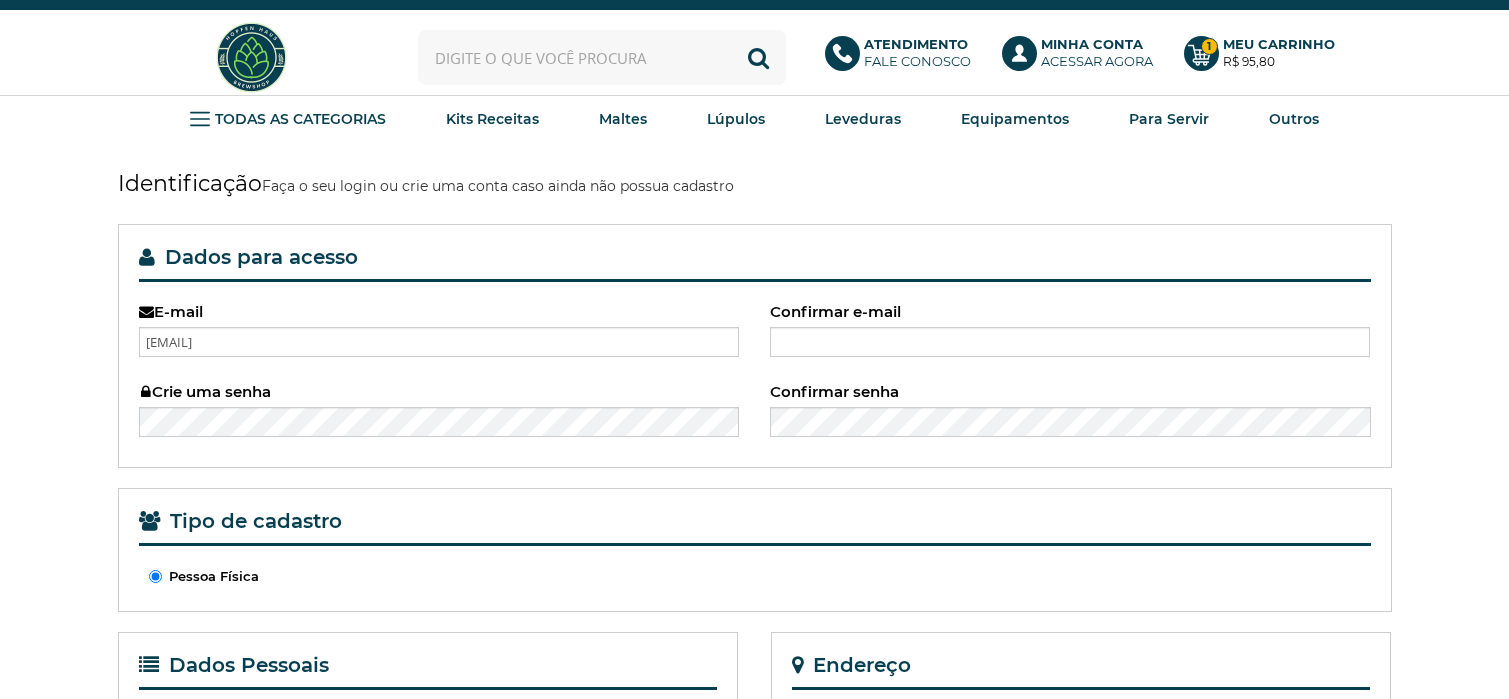scroll, scrollTop: 0, scrollLeft: 0, axis: both 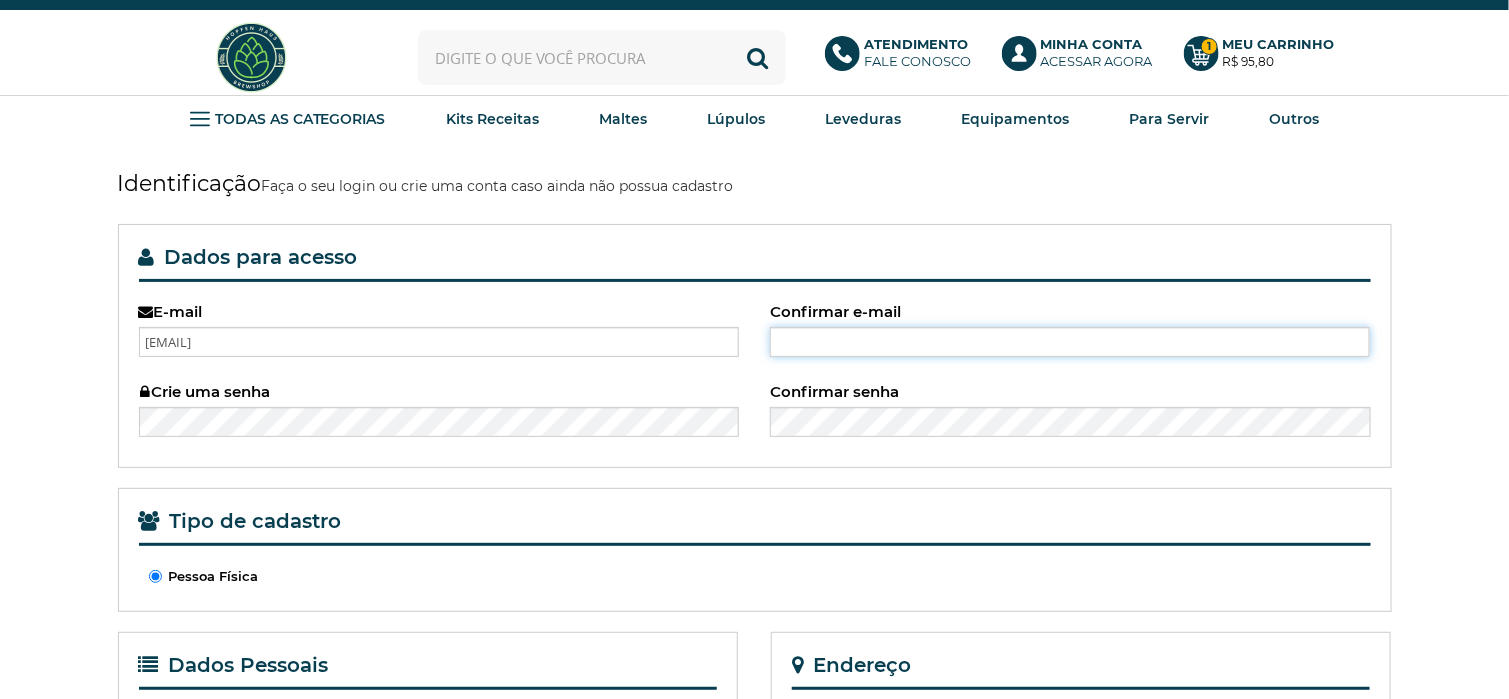 click on "Confirmar e-mail" at bounding box center [1070, 342] 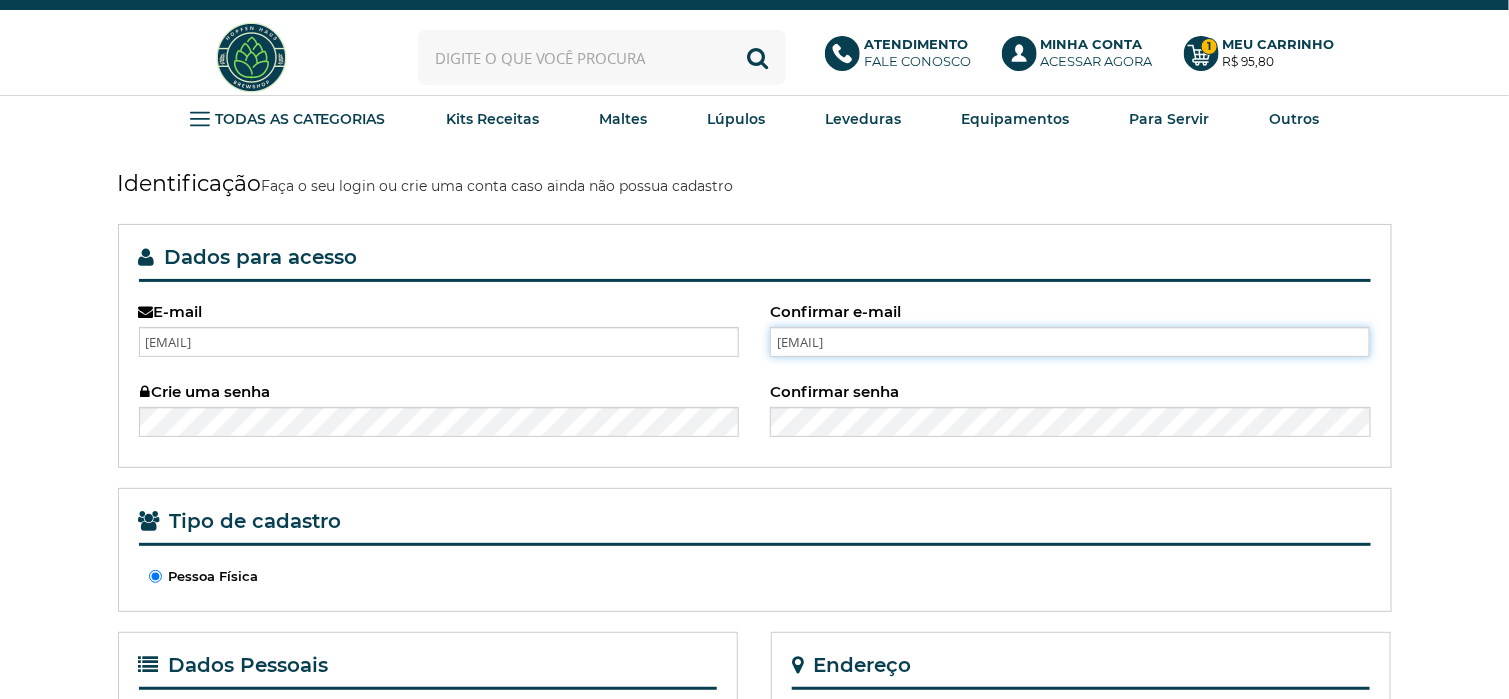 type on "[EMAIL]" 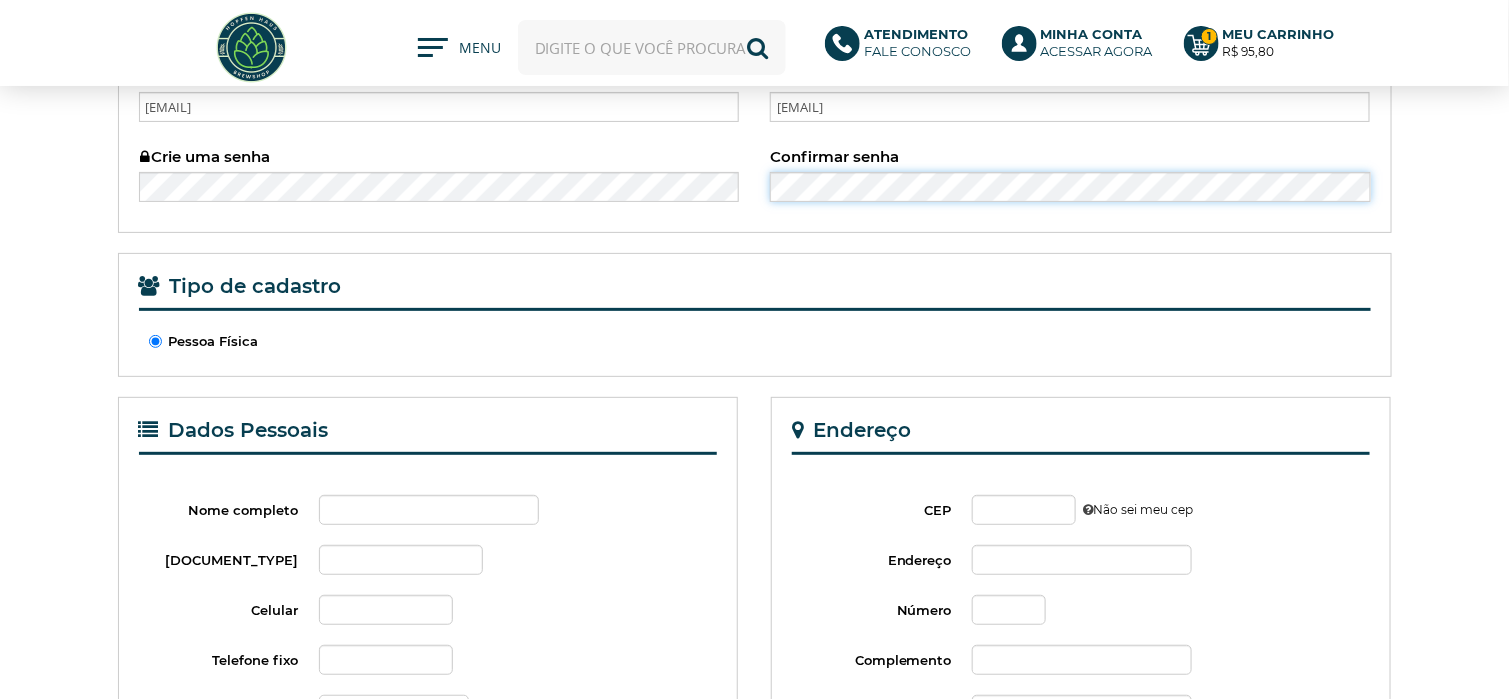 scroll, scrollTop: 200, scrollLeft: 0, axis: vertical 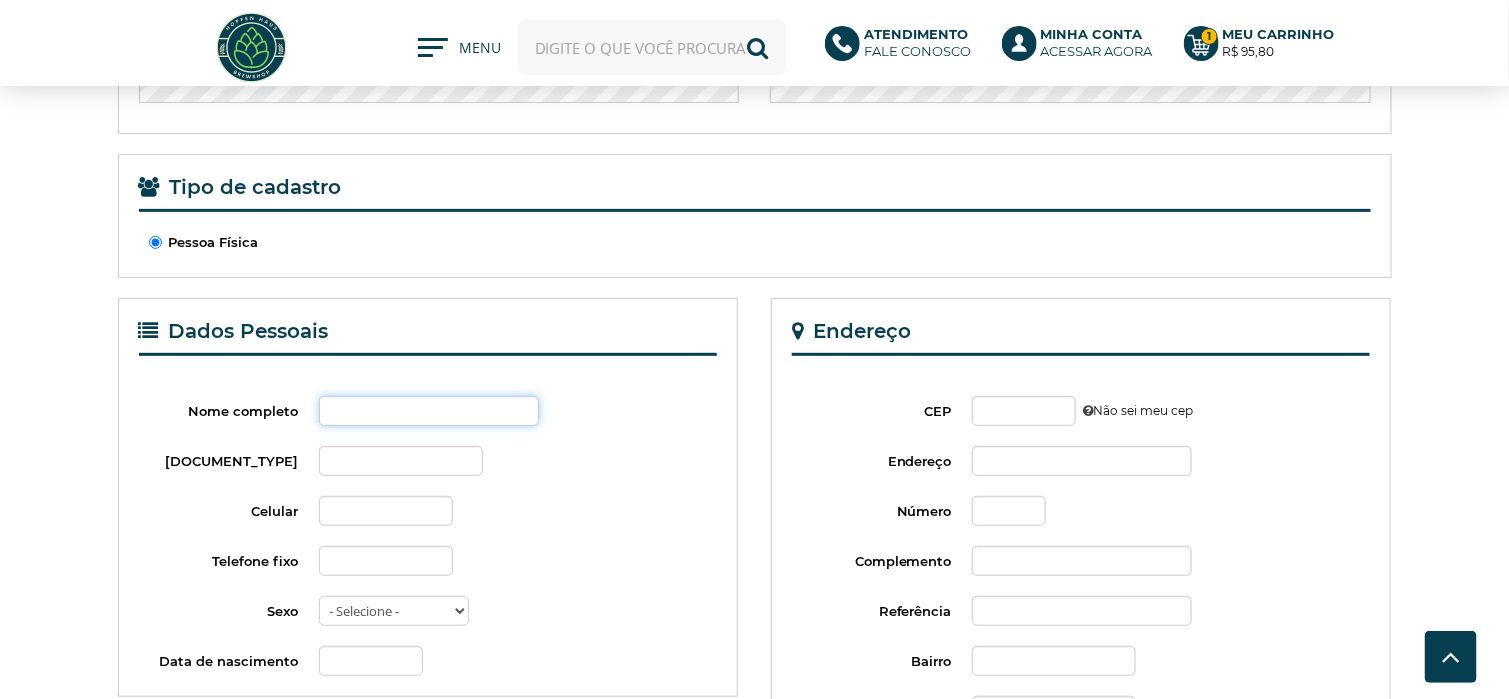 click on "Nome completo" at bounding box center (429, 411) 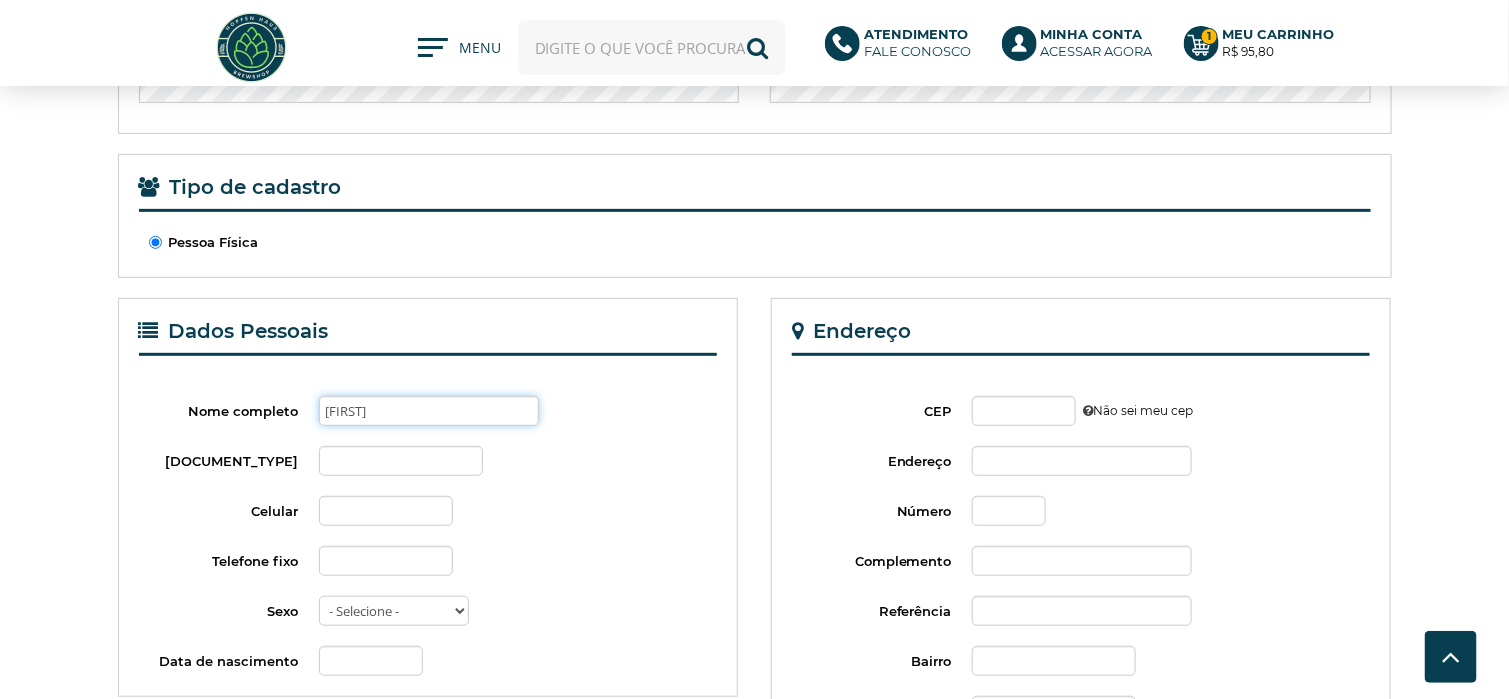type on "Jose Roberto" 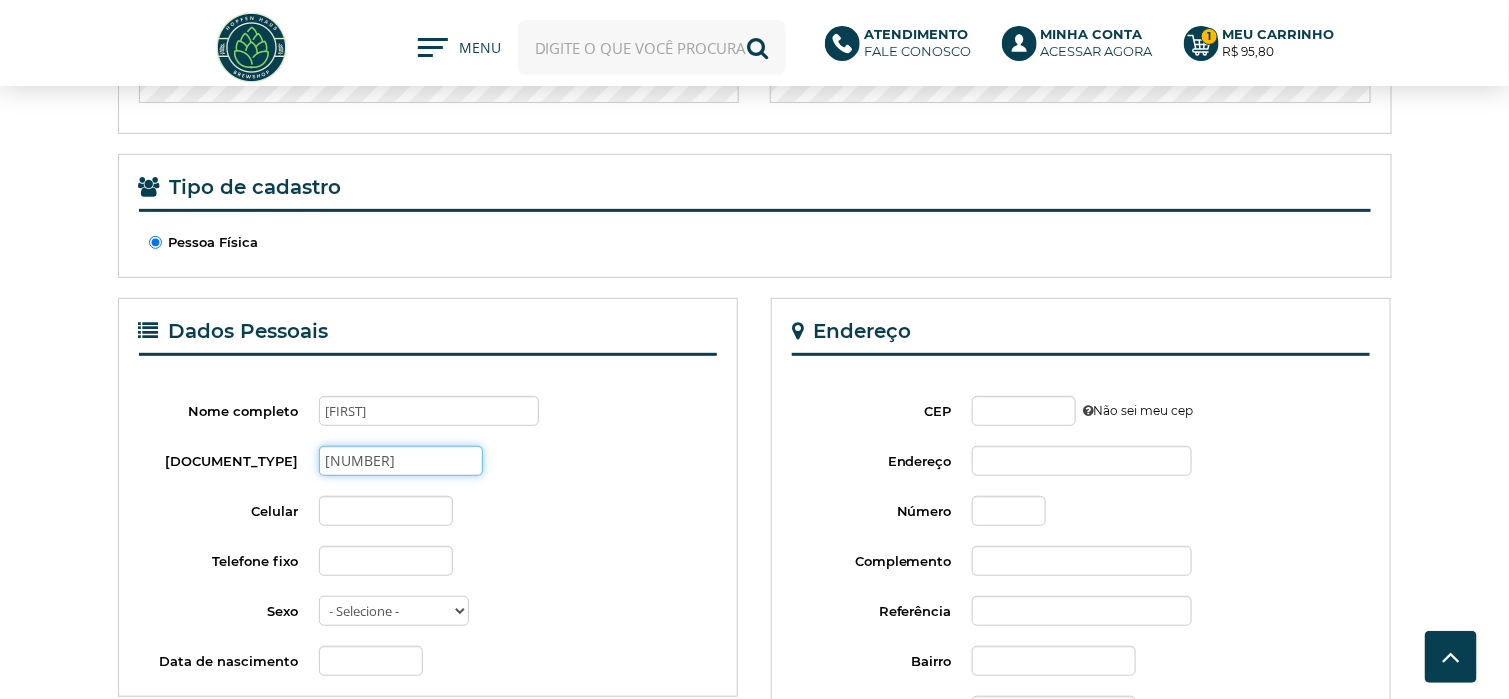 type on "112.447.488-97" 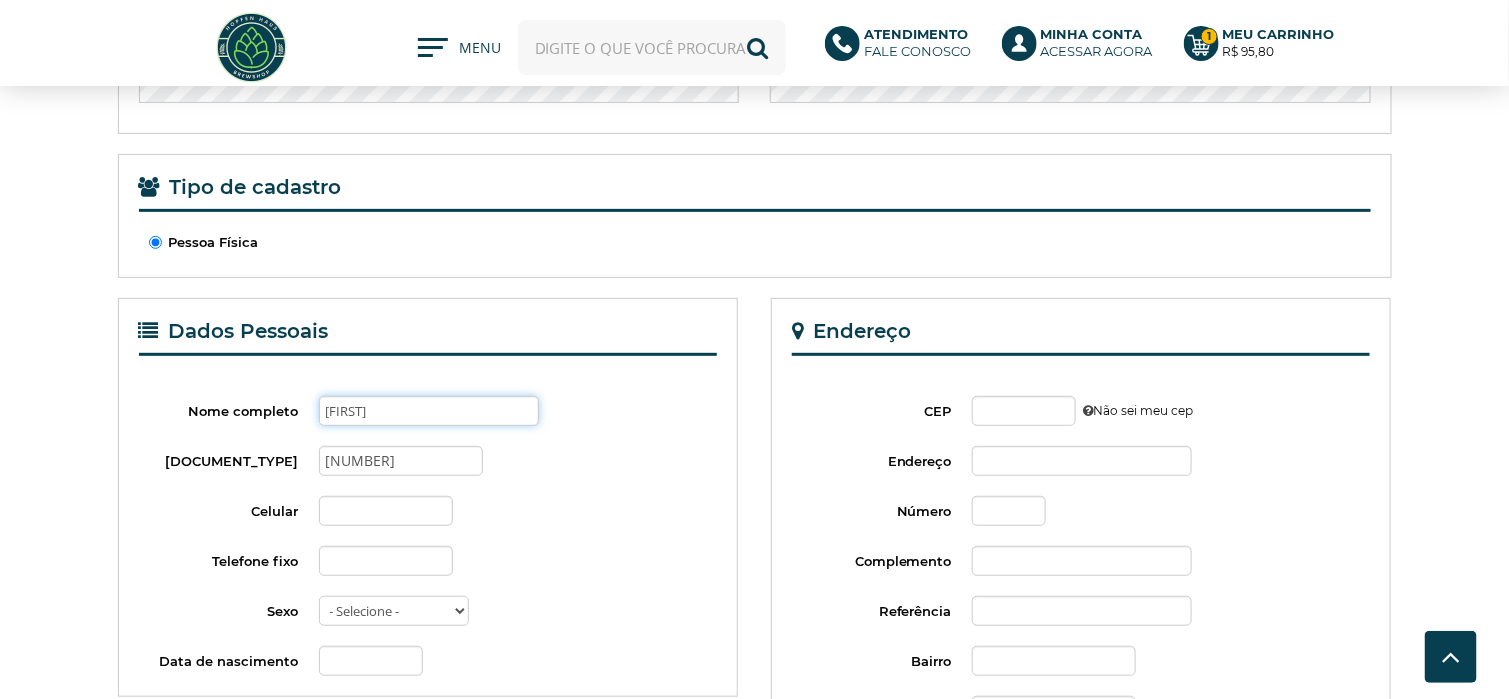click on "Jose Roberto" at bounding box center [429, 411] 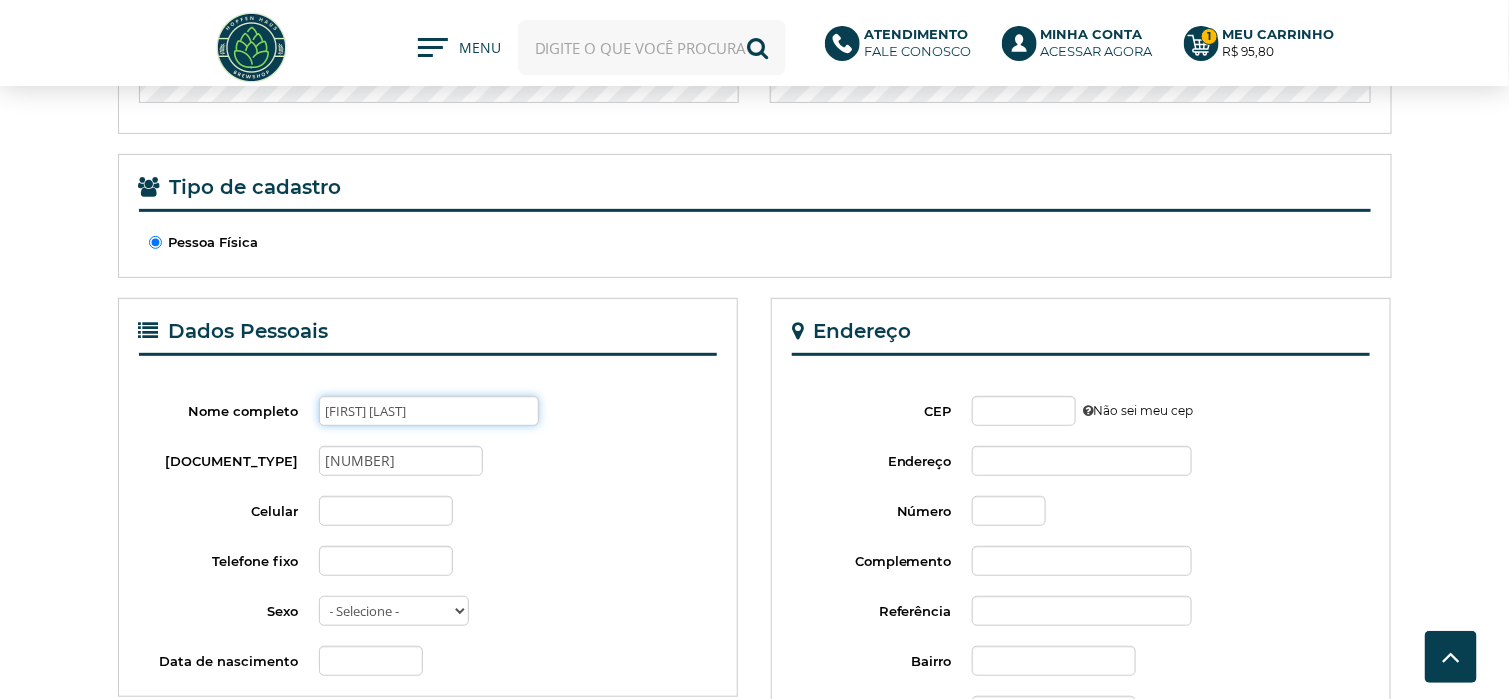 type on "[FIRST] [MIDDLE] [LAST]" 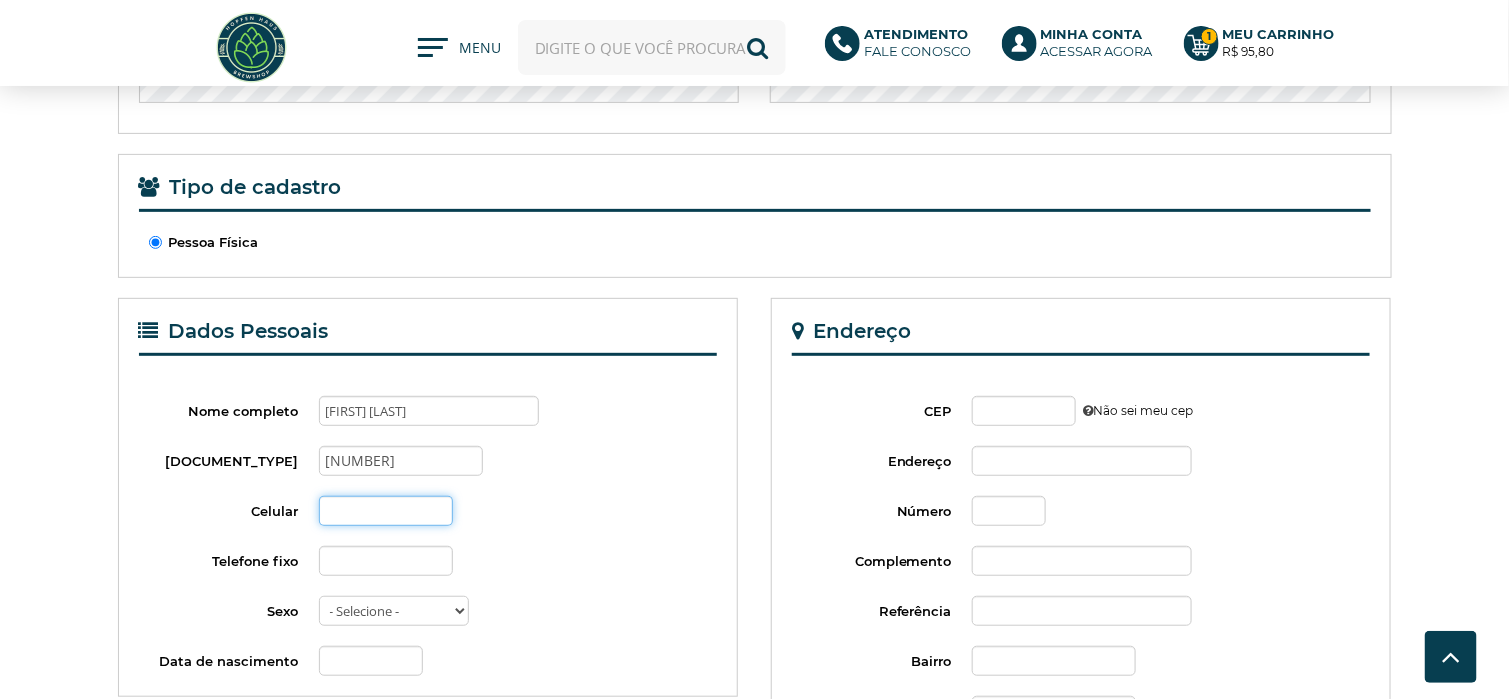 click on "Celular" at bounding box center [386, 511] 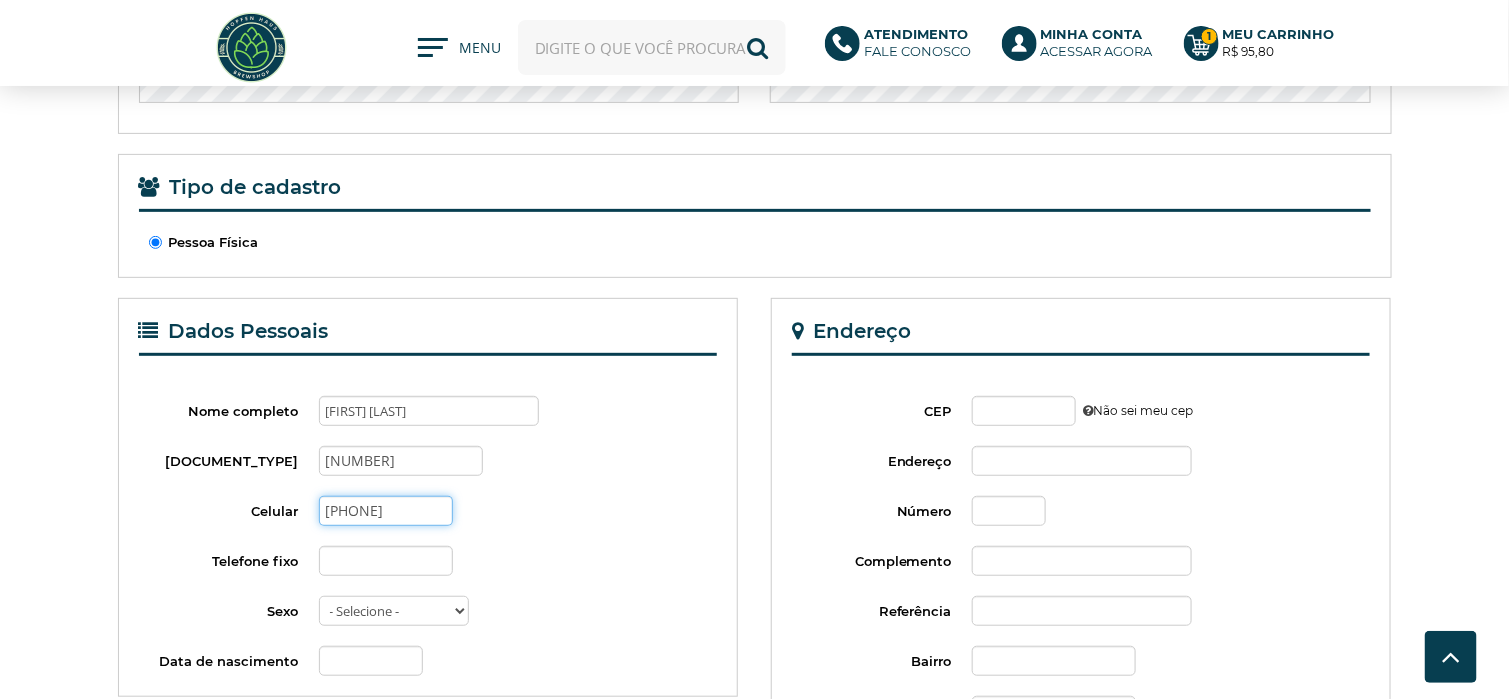type on "(18) 99795-0040" 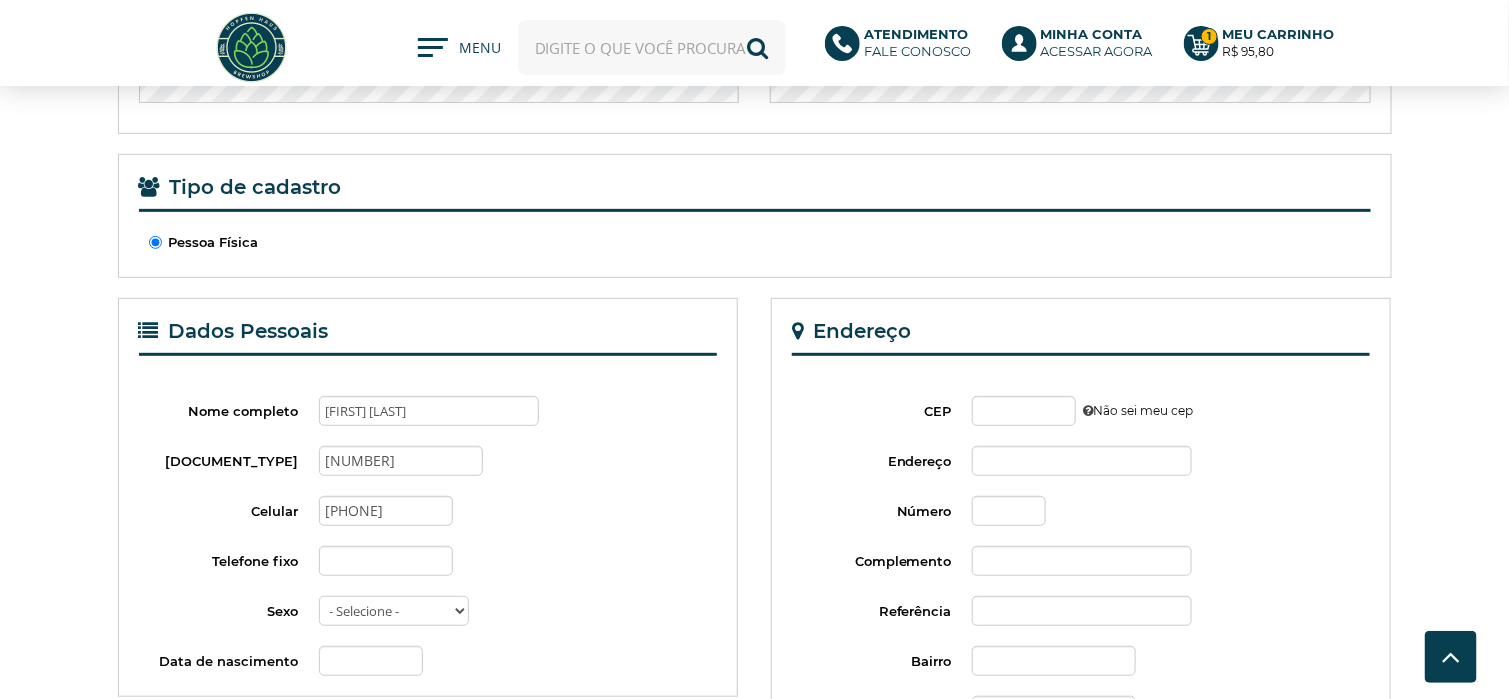 click on "- Selecione -
Masculino
Feminino" at bounding box center (394, 611) 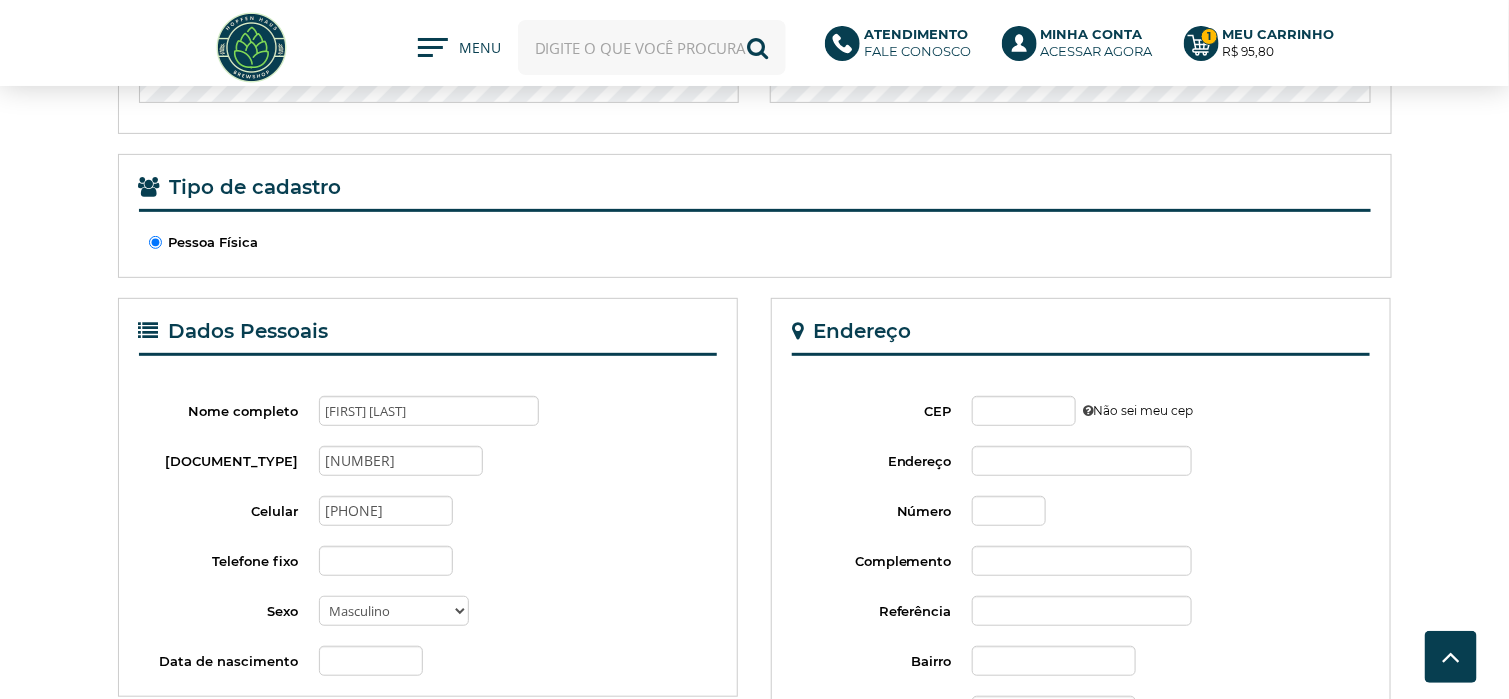 scroll, scrollTop: 400, scrollLeft: 0, axis: vertical 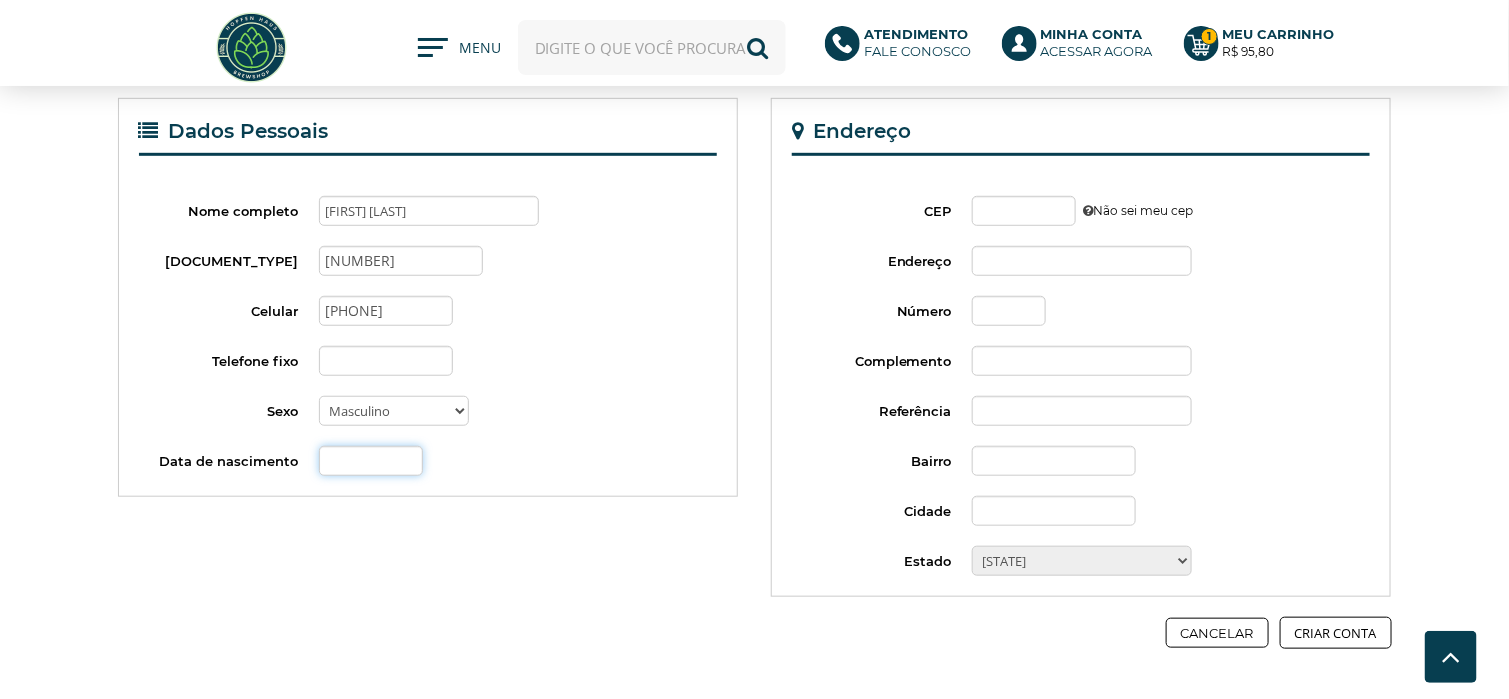 click on "Data de nascimento" at bounding box center (371, 461) 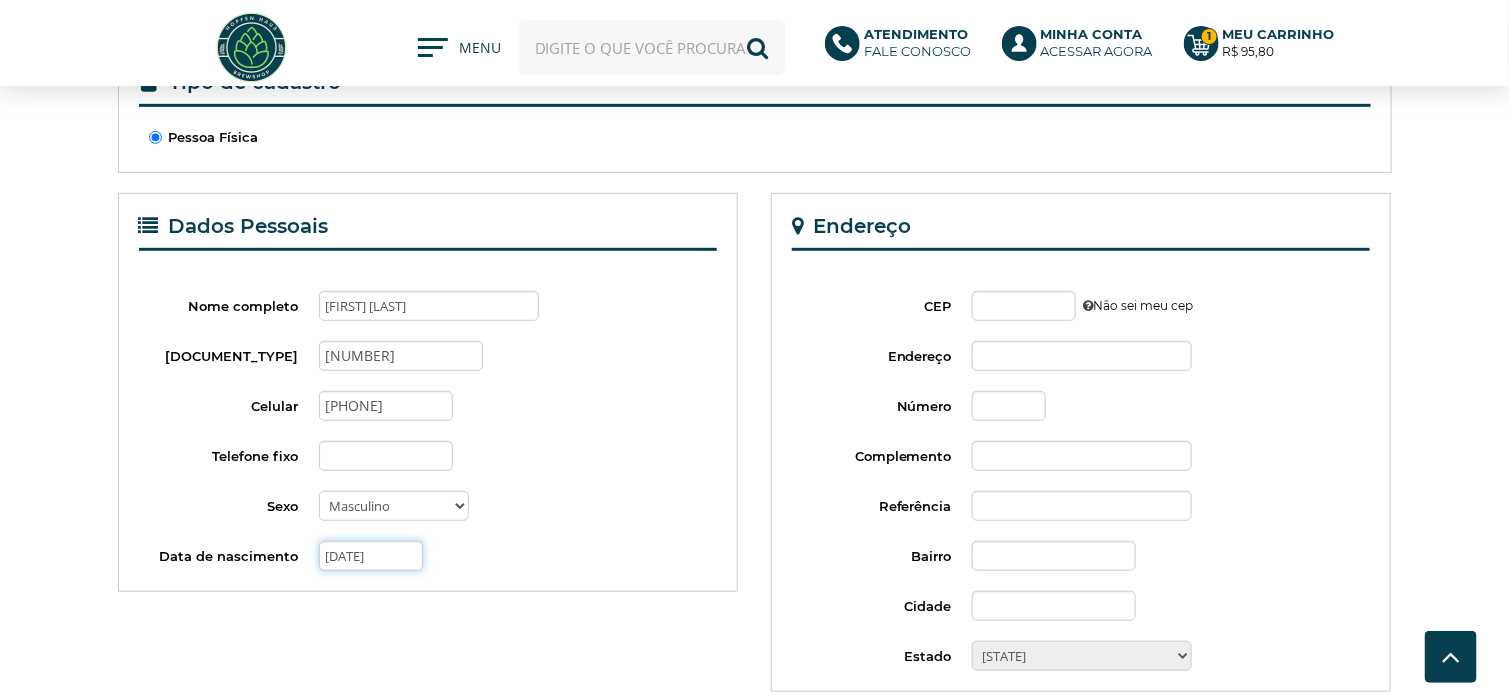 scroll, scrollTop: 200, scrollLeft: 0, axis: vertical 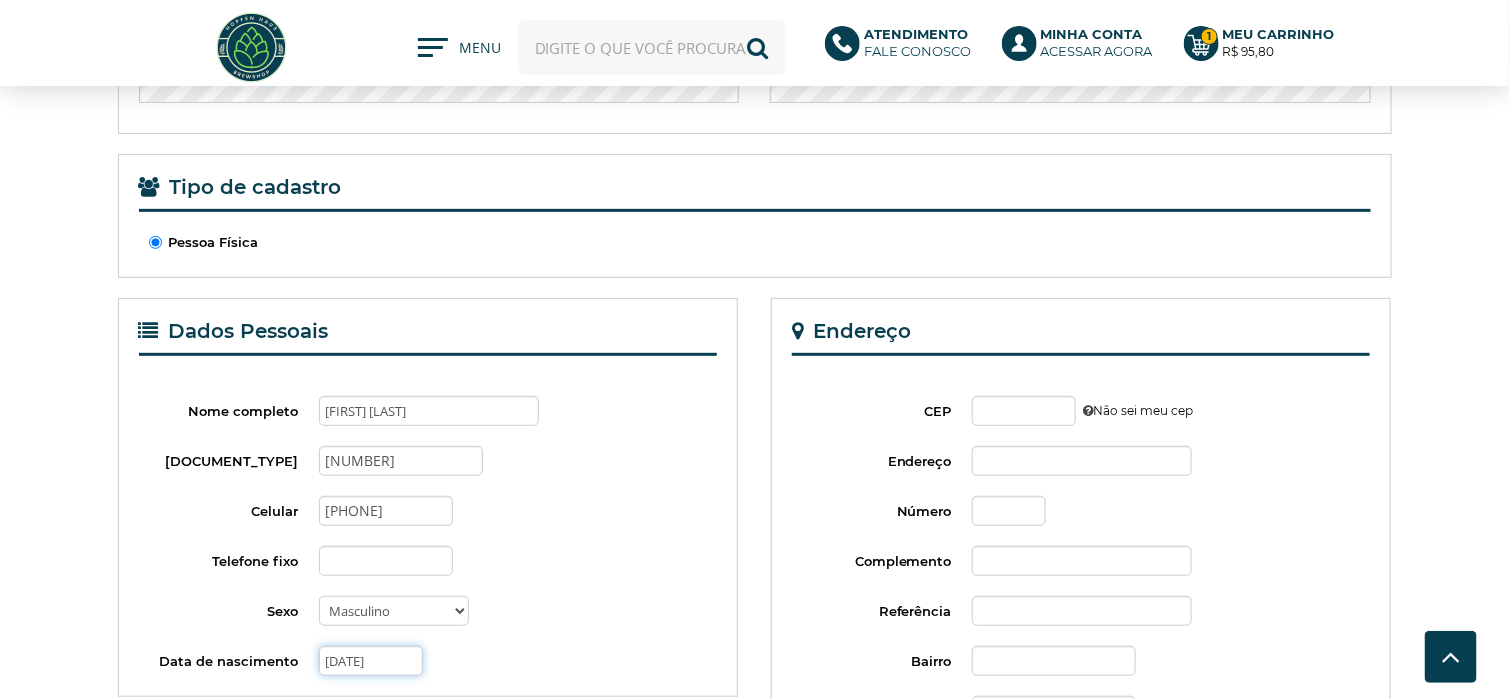 type on "25/10/1970" 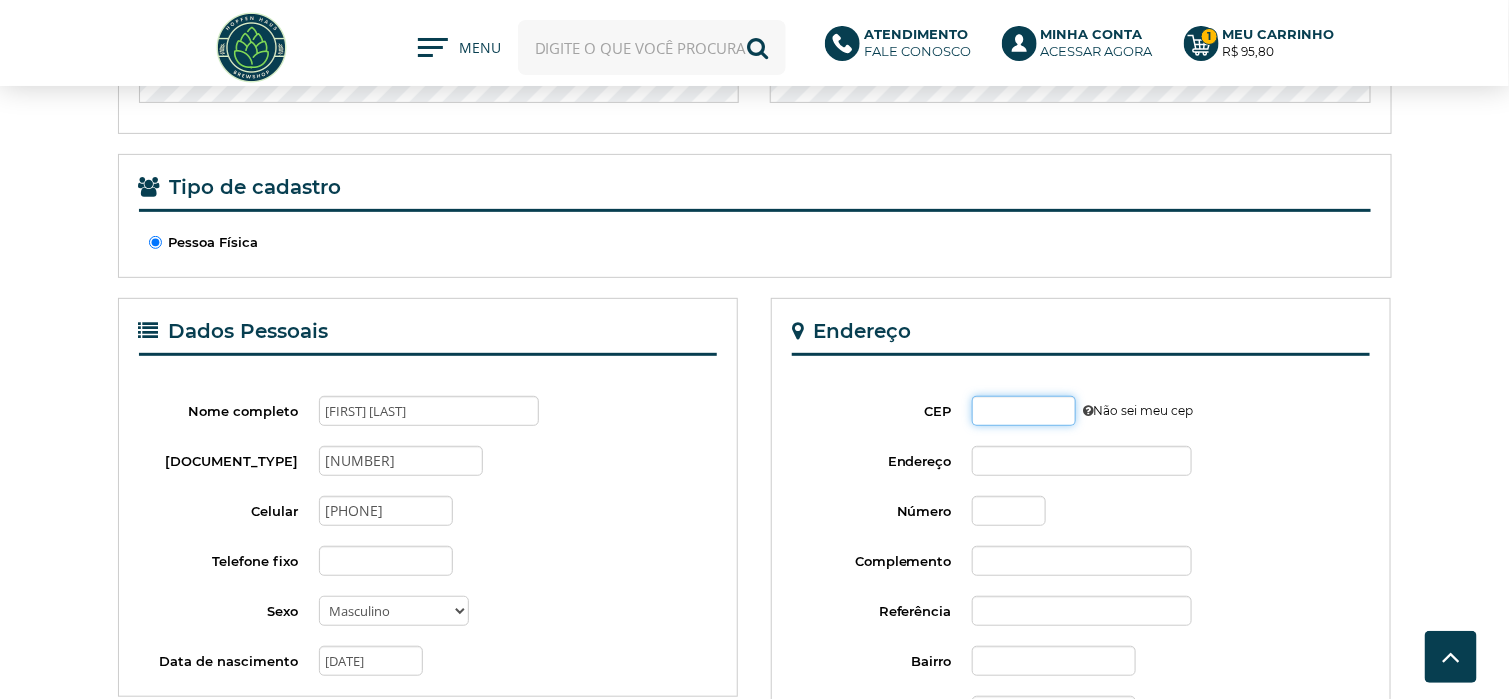 click on "CEP" at bounding box center (1024, 411) 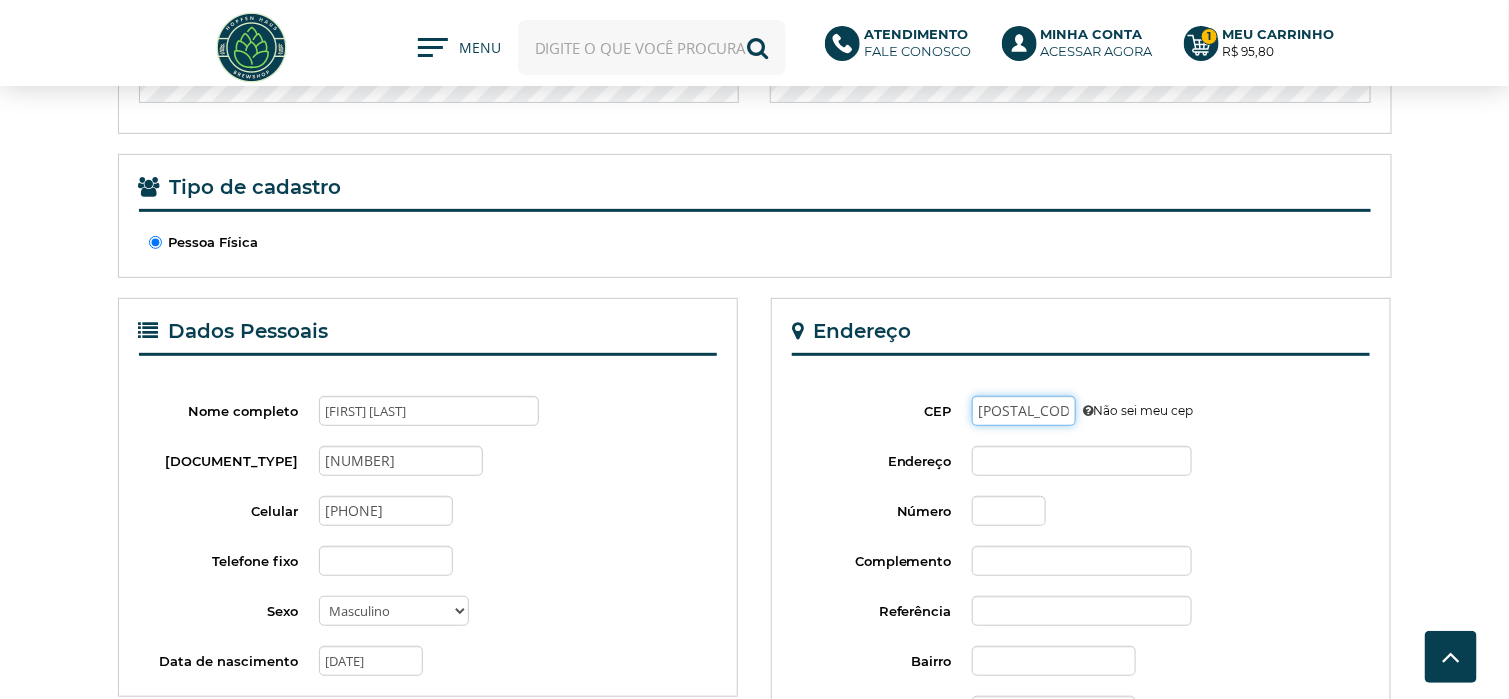 type on "19020-280" 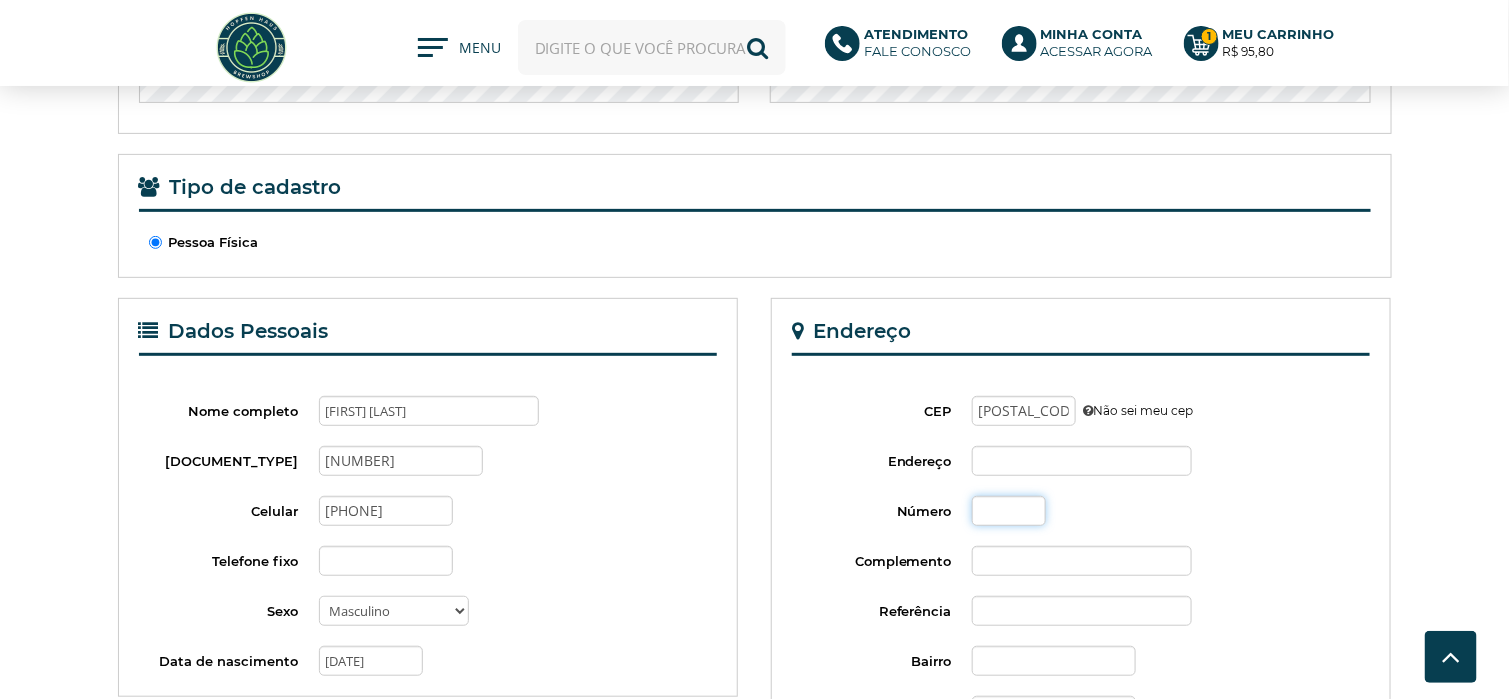 type on "Rua Amarílio Rocha" 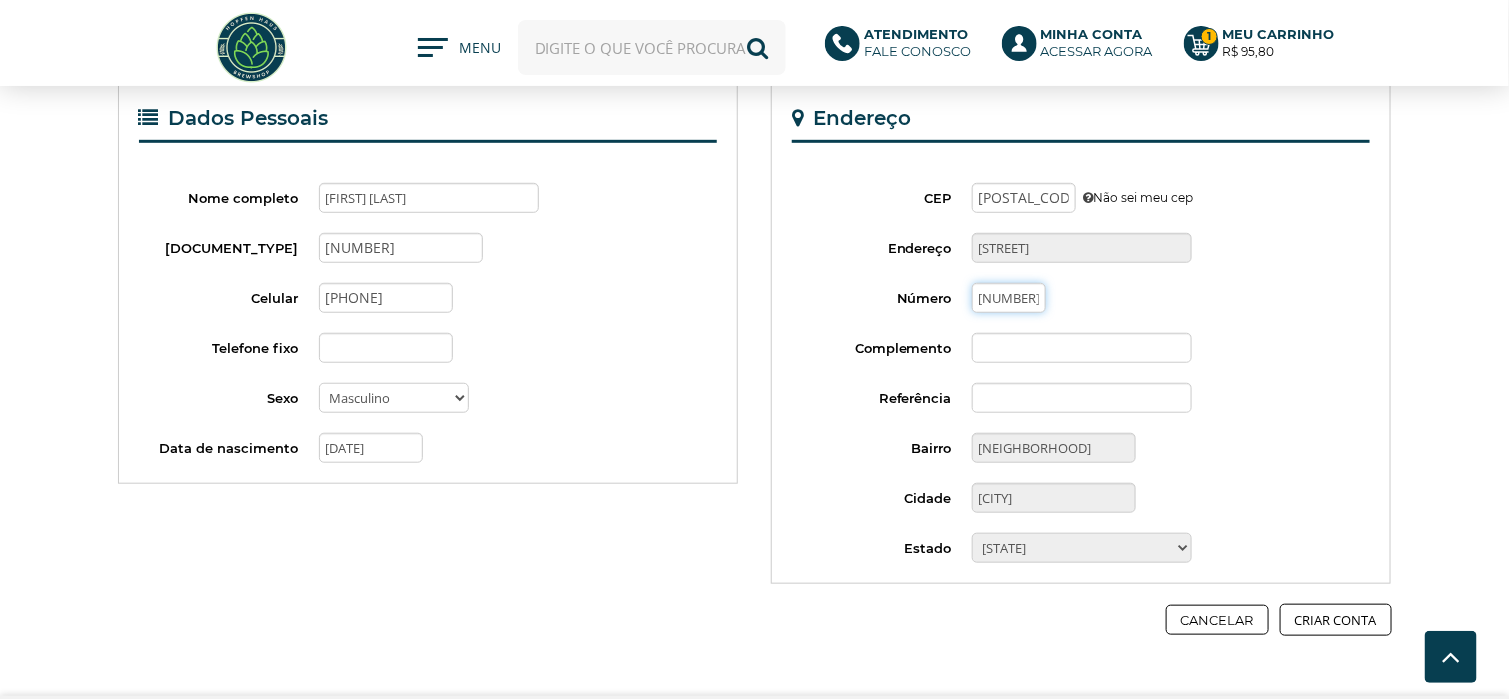 scroll, scrollTop: 500, scrollLeft: 0, axis: vertical 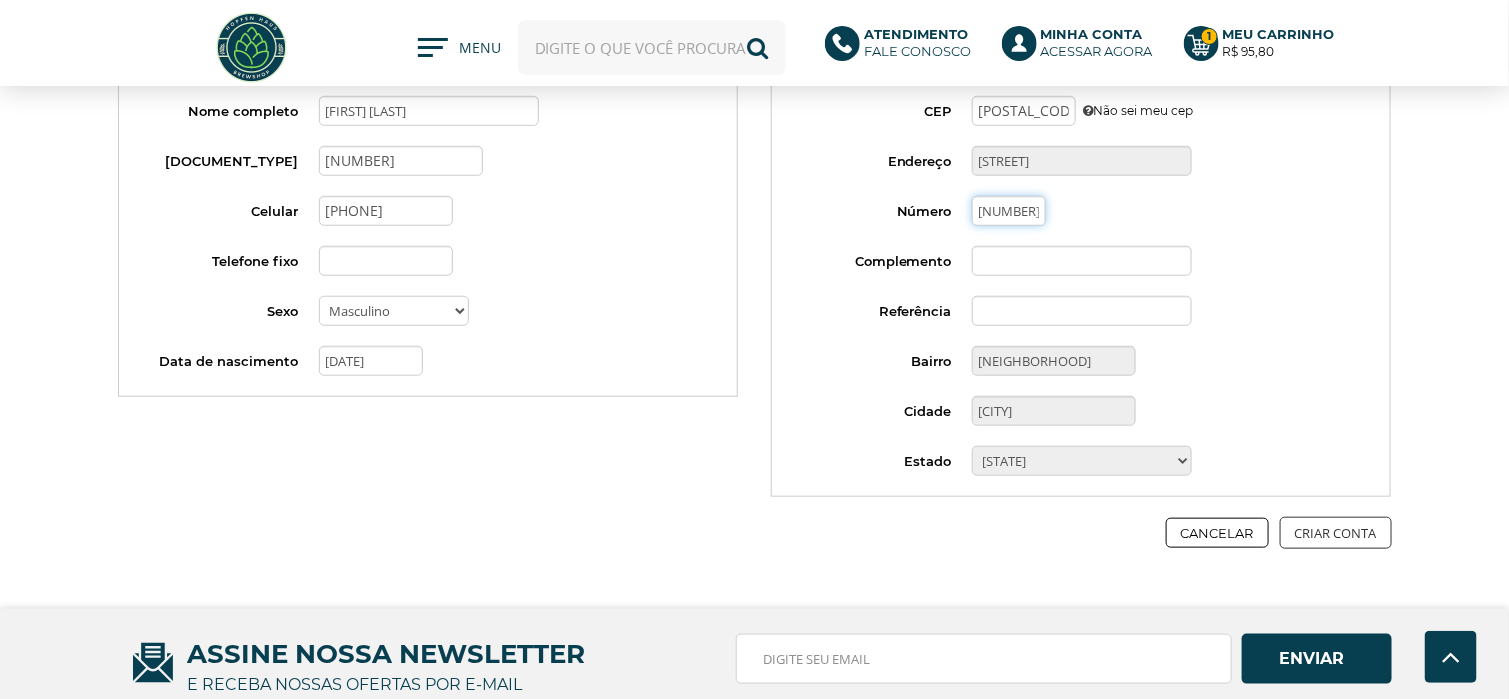 type on "117" 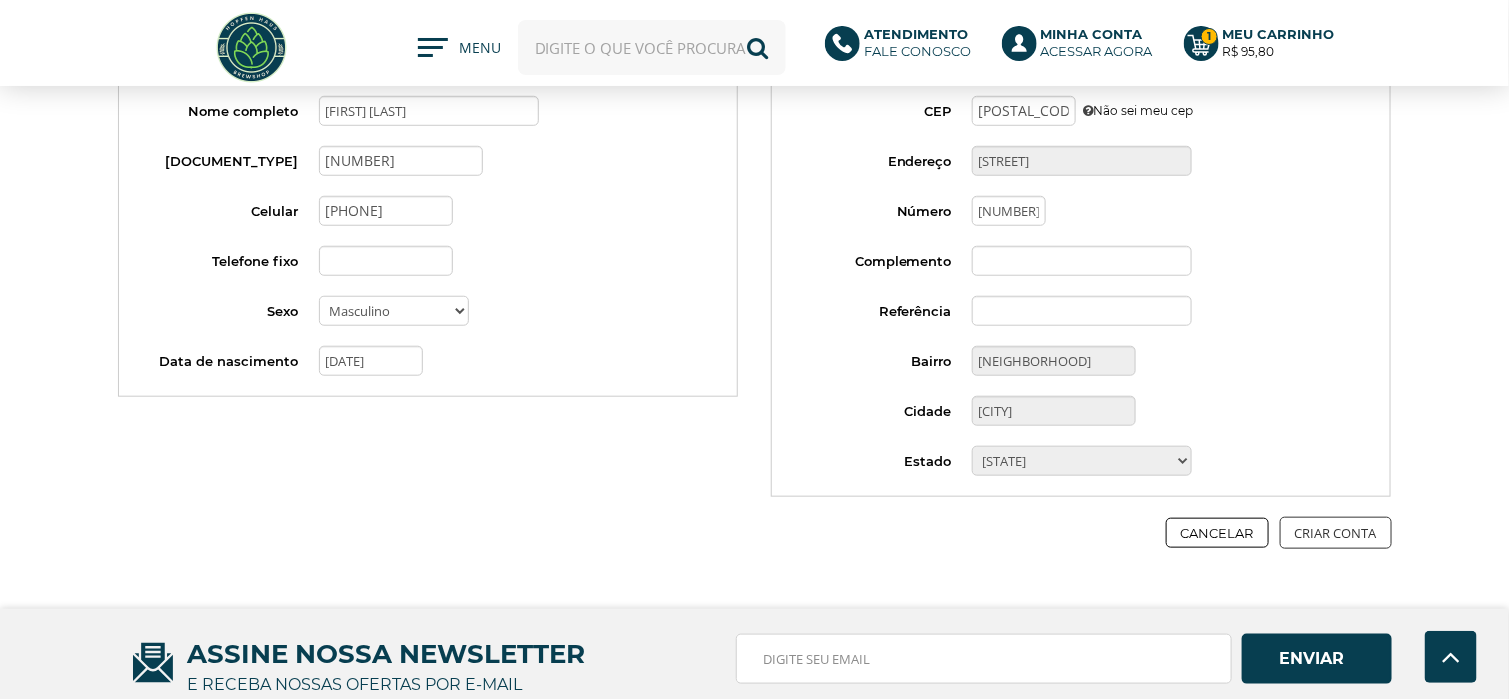 click on "Criar Conta" at bounding box center (1336, 533) 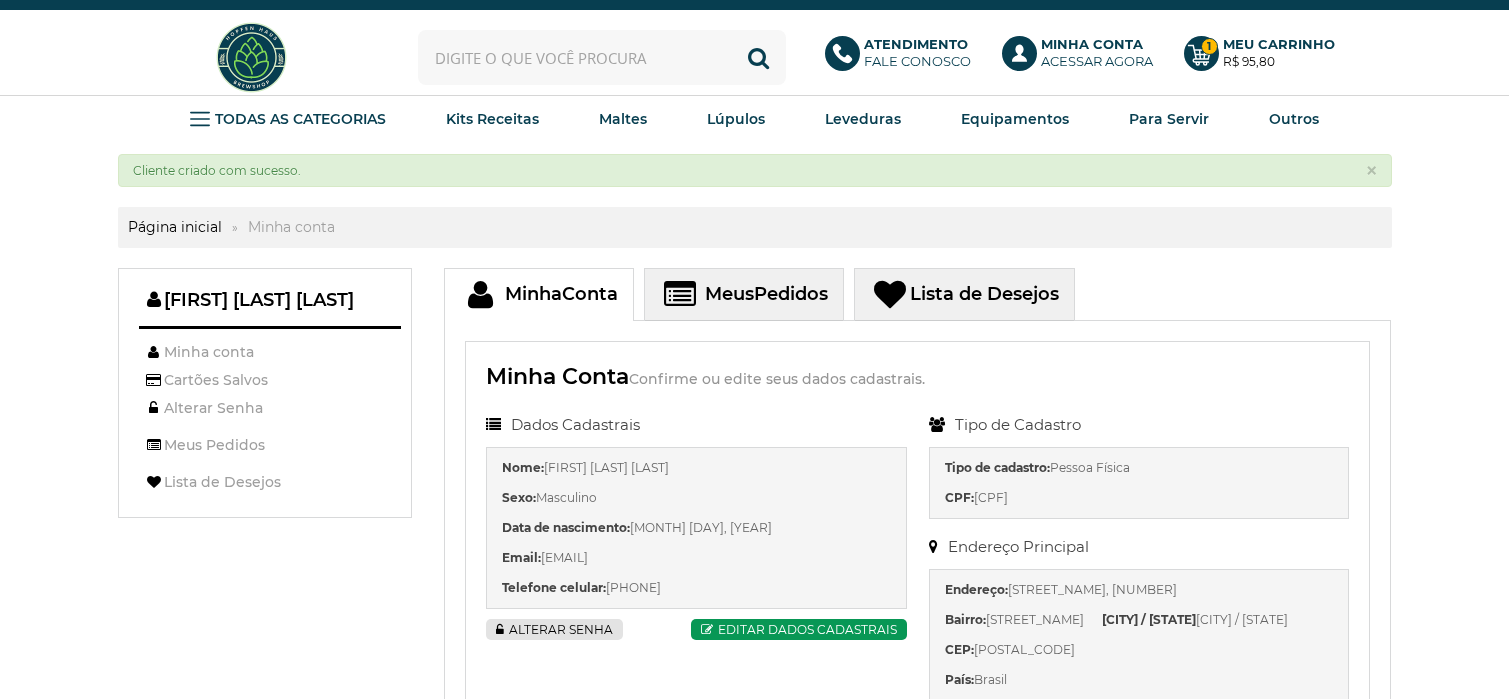 scroll, scrollTop: 0, scrollLeft: 0, axis: both 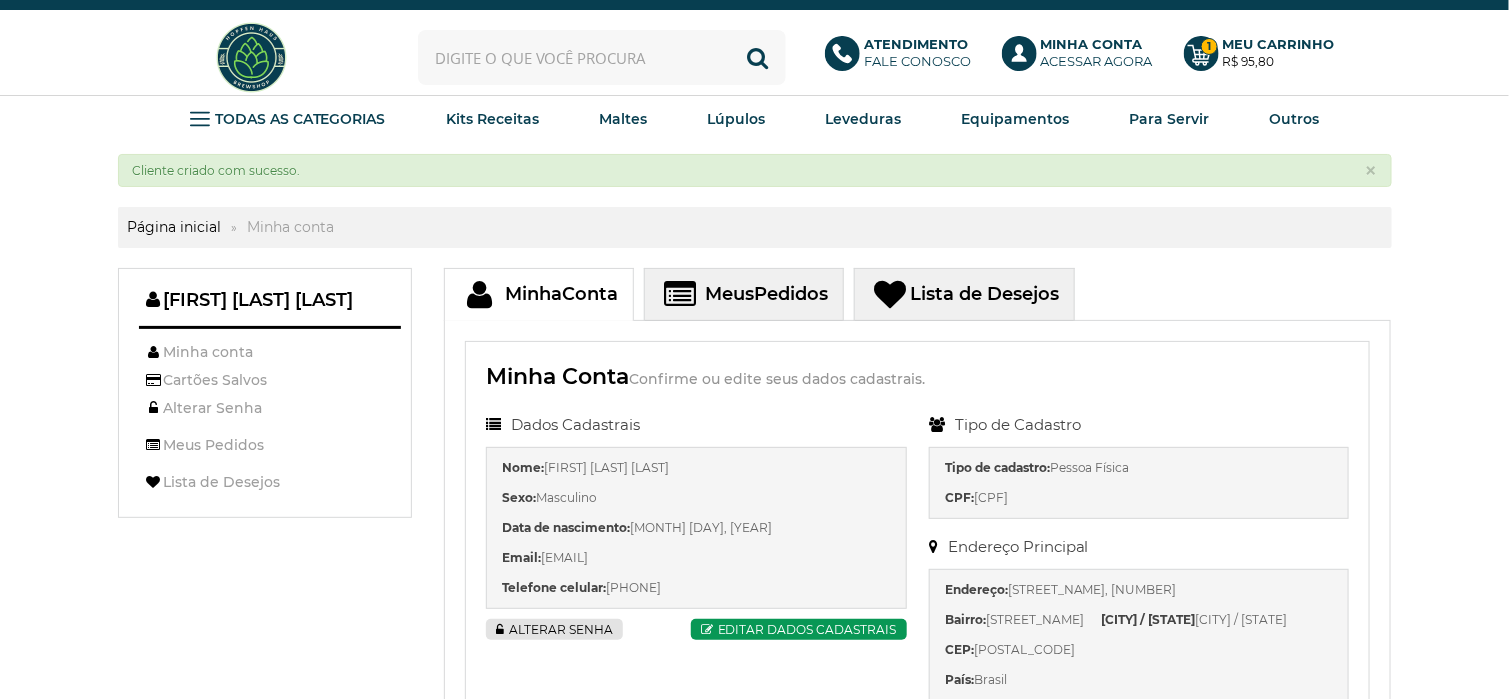 click on "Meus  Pedidos" at bounding box center (744, 294) 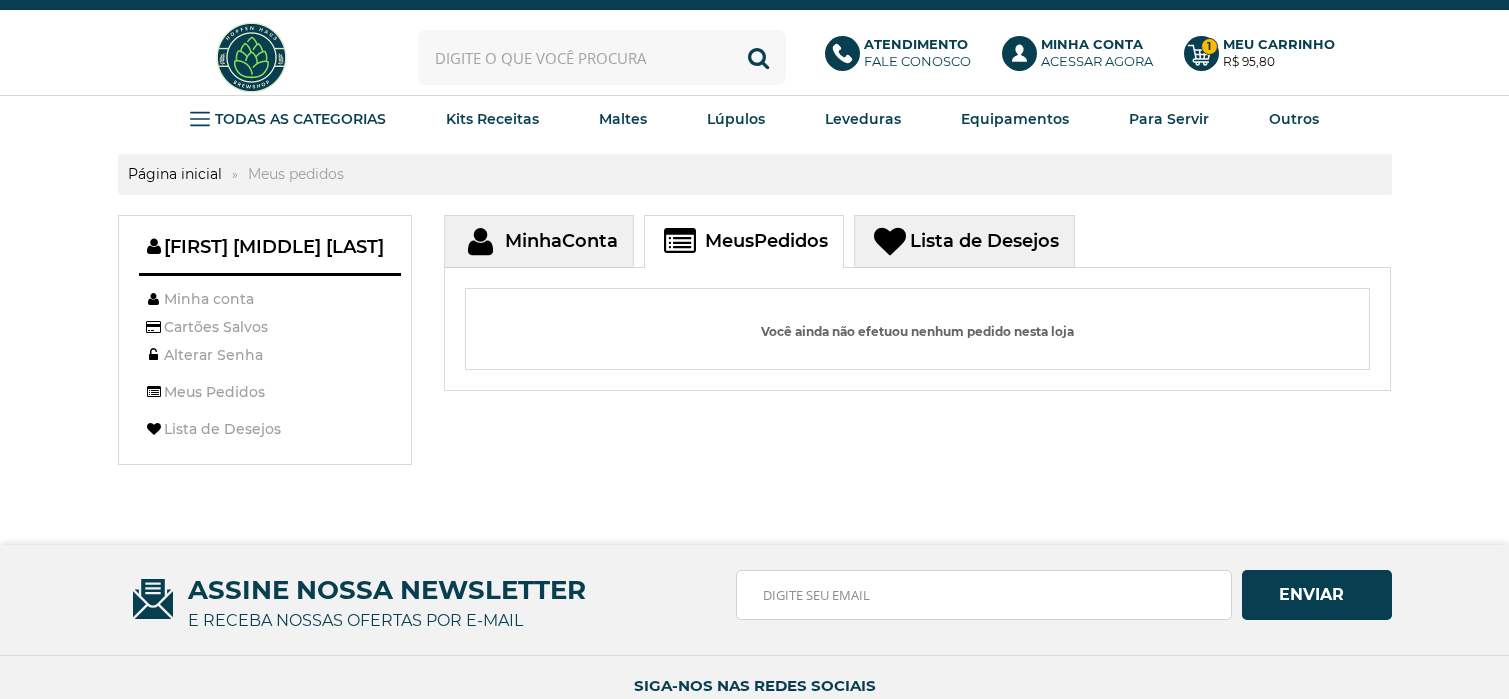 scroll, scrollTop: 0, scrollLeft: 0, axis: both 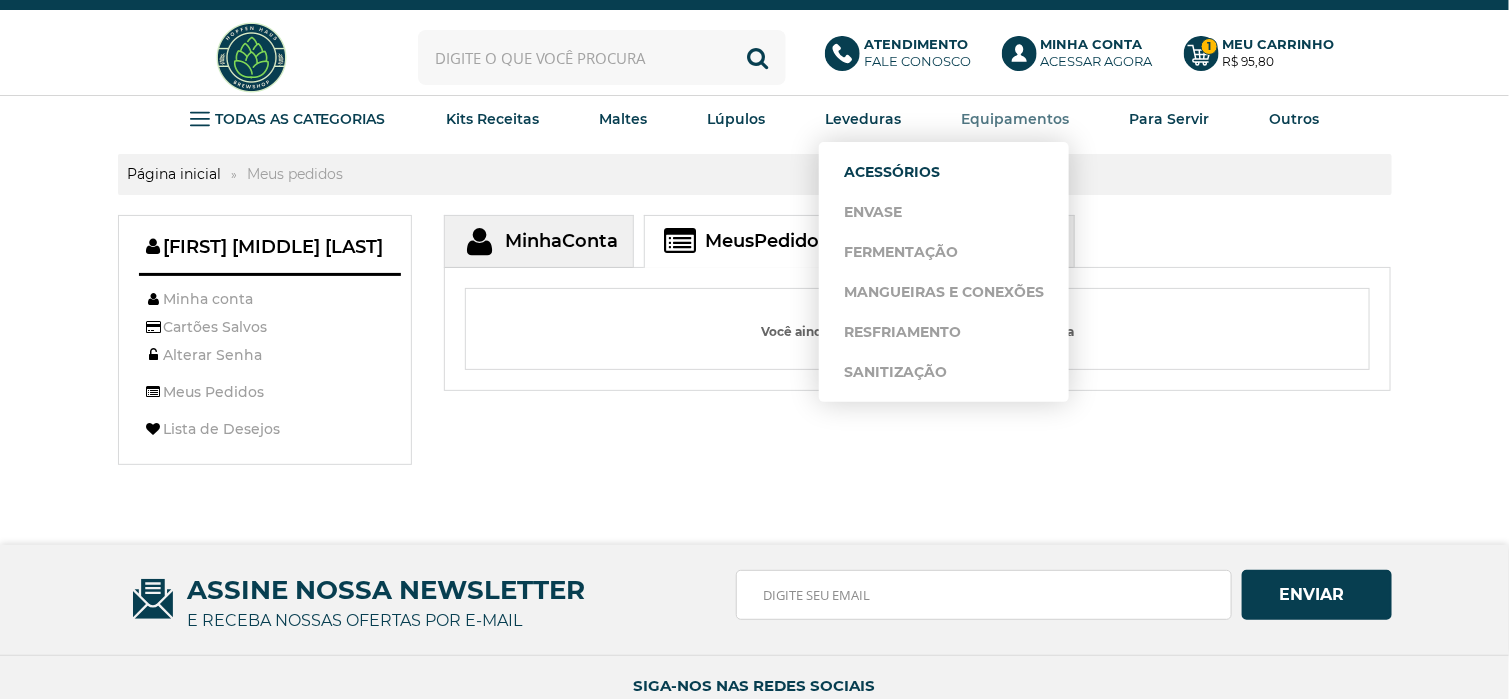 click on "Acessórios" at bounding box center (944, 172) 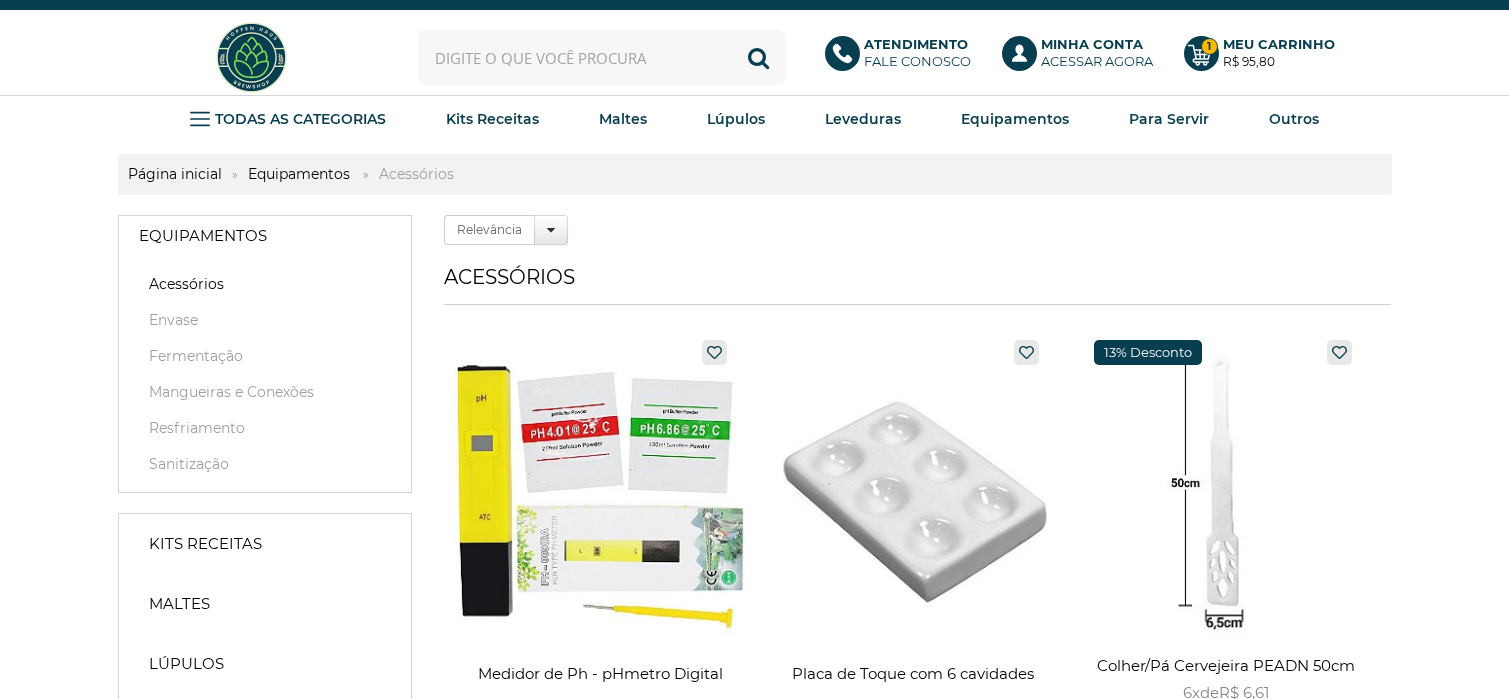 scroll, scrollTop: 0, scrollLeft: 0, axis: both 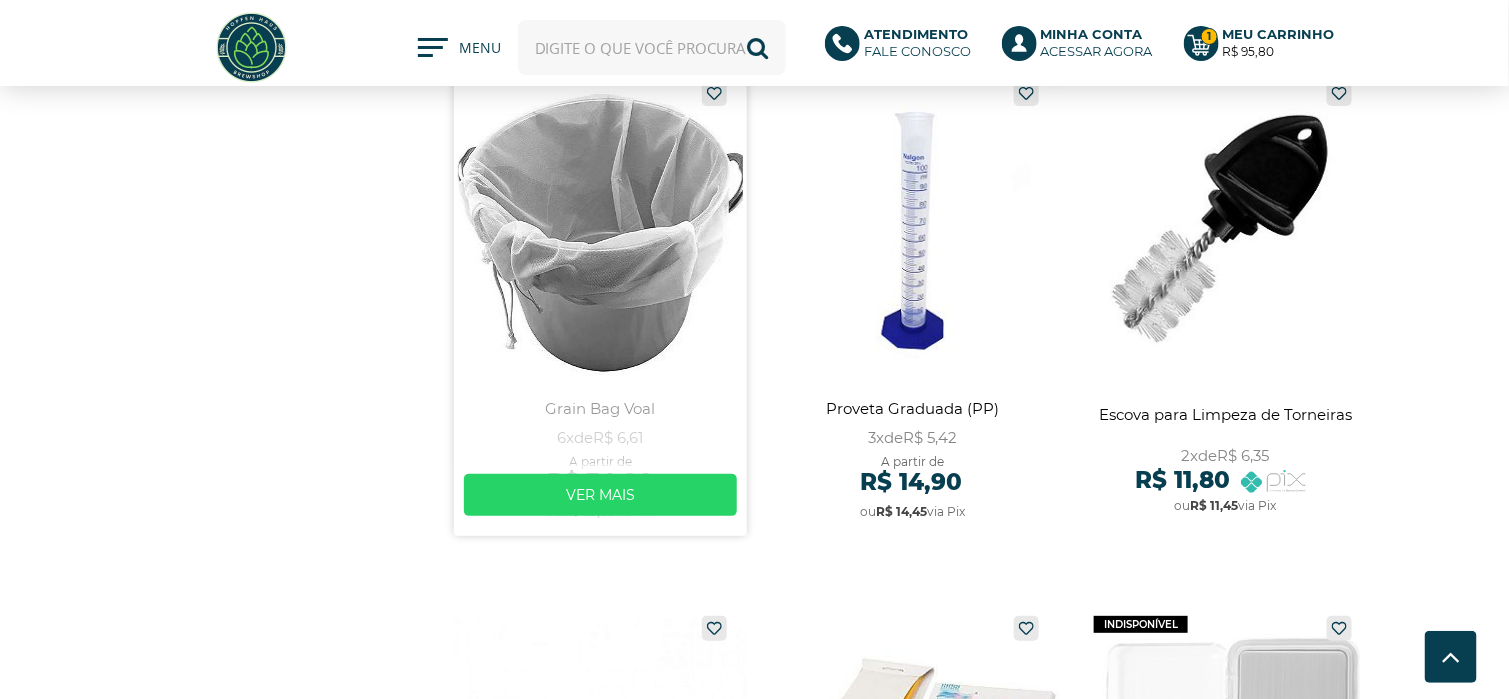 click at bounding box center [600, 303] 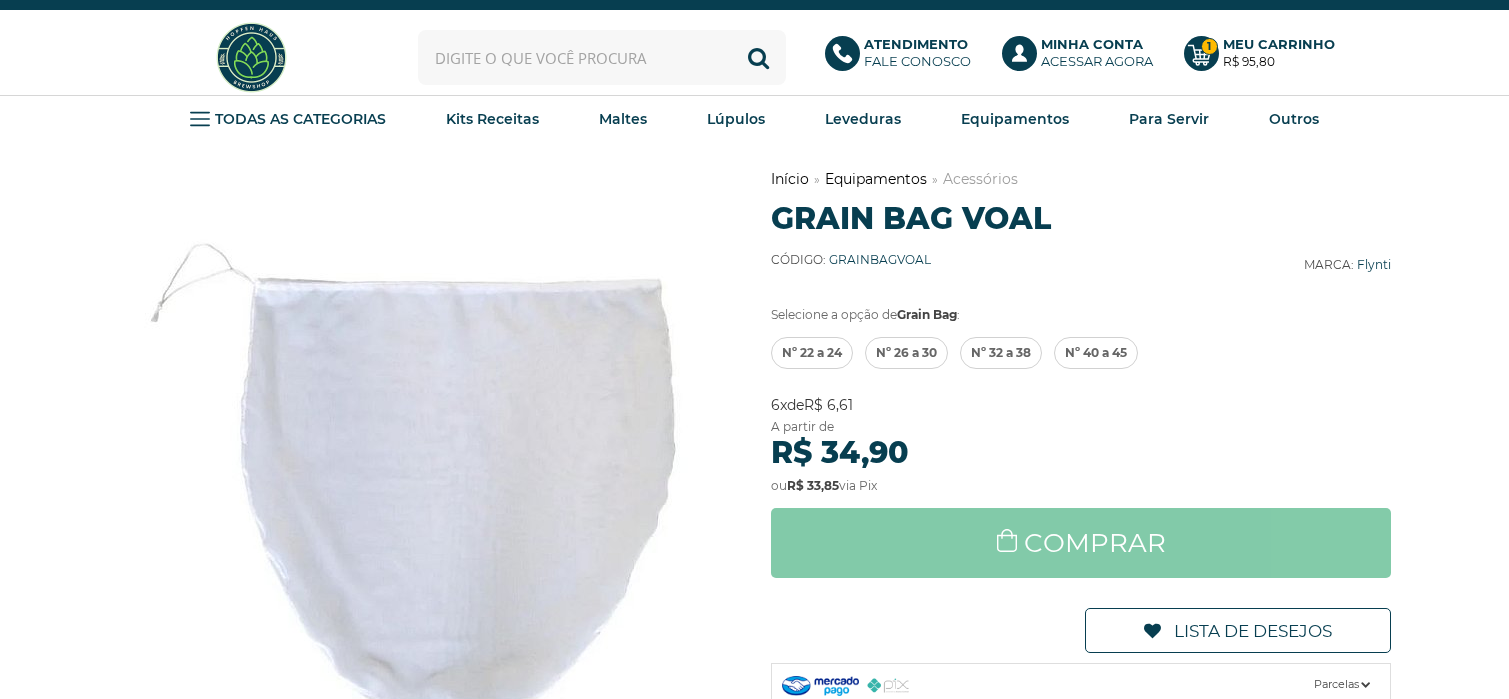 scroll, scrollTop: 0, scrollLeft: 0, axis: both 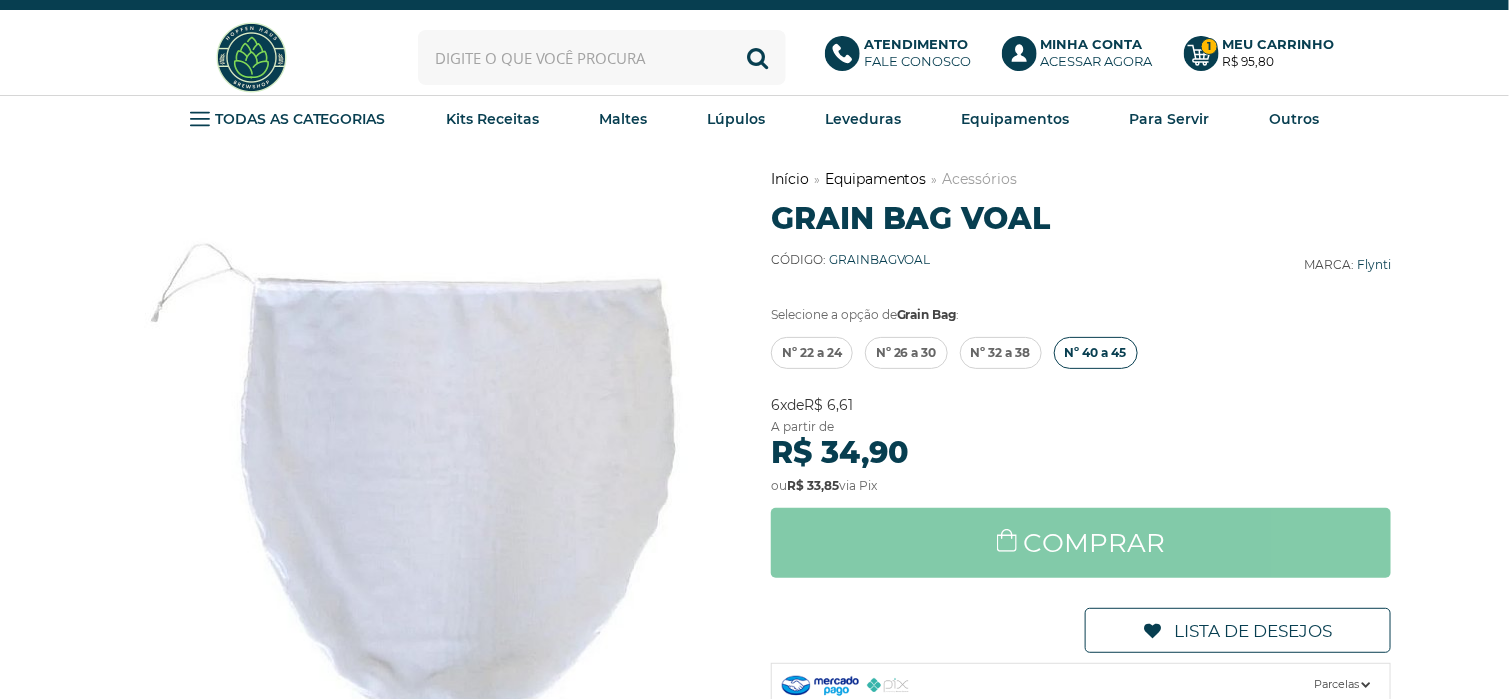 click on "Nº 40 a 45" at bounding box center [1096, 353] 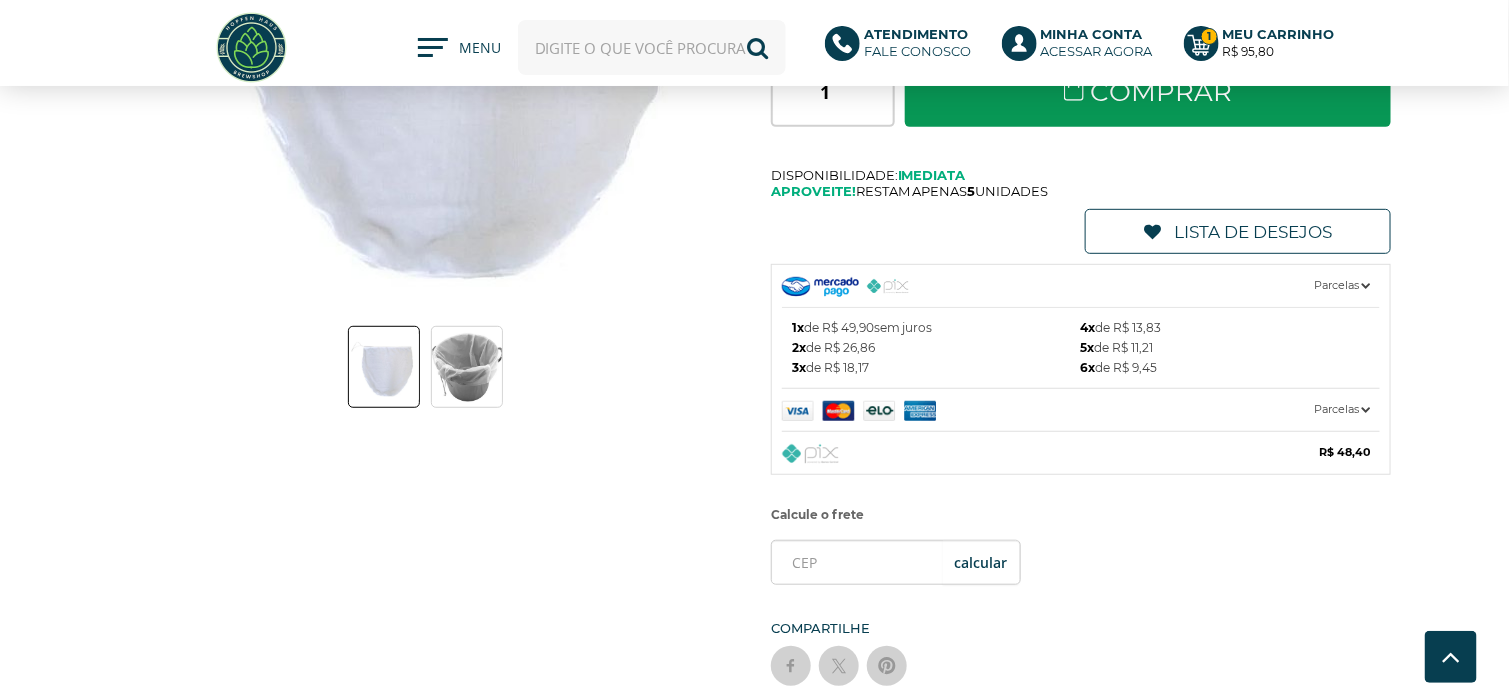 scroll, scrollTop: 100, scrollLeft: 0, axis: vertical 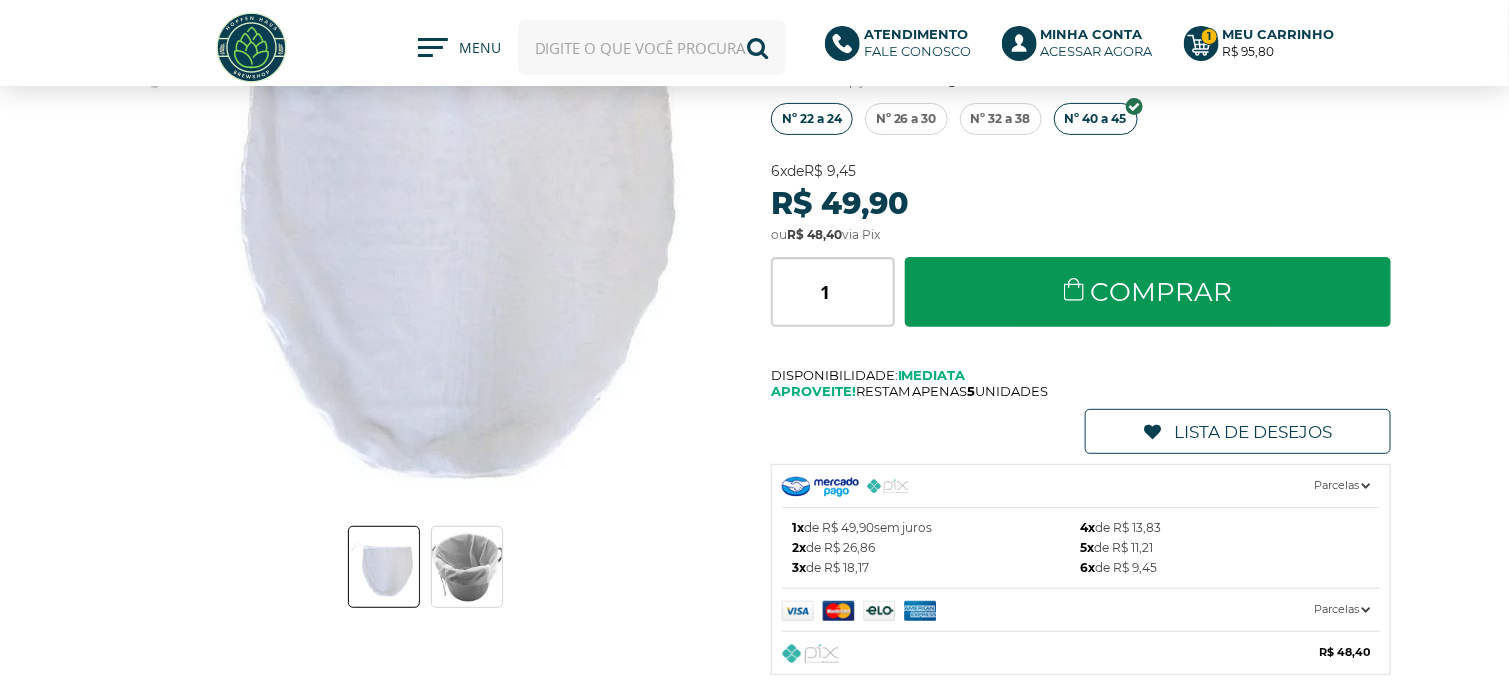 click on "Nº 22 a 24" at bounding box center (812, 119) 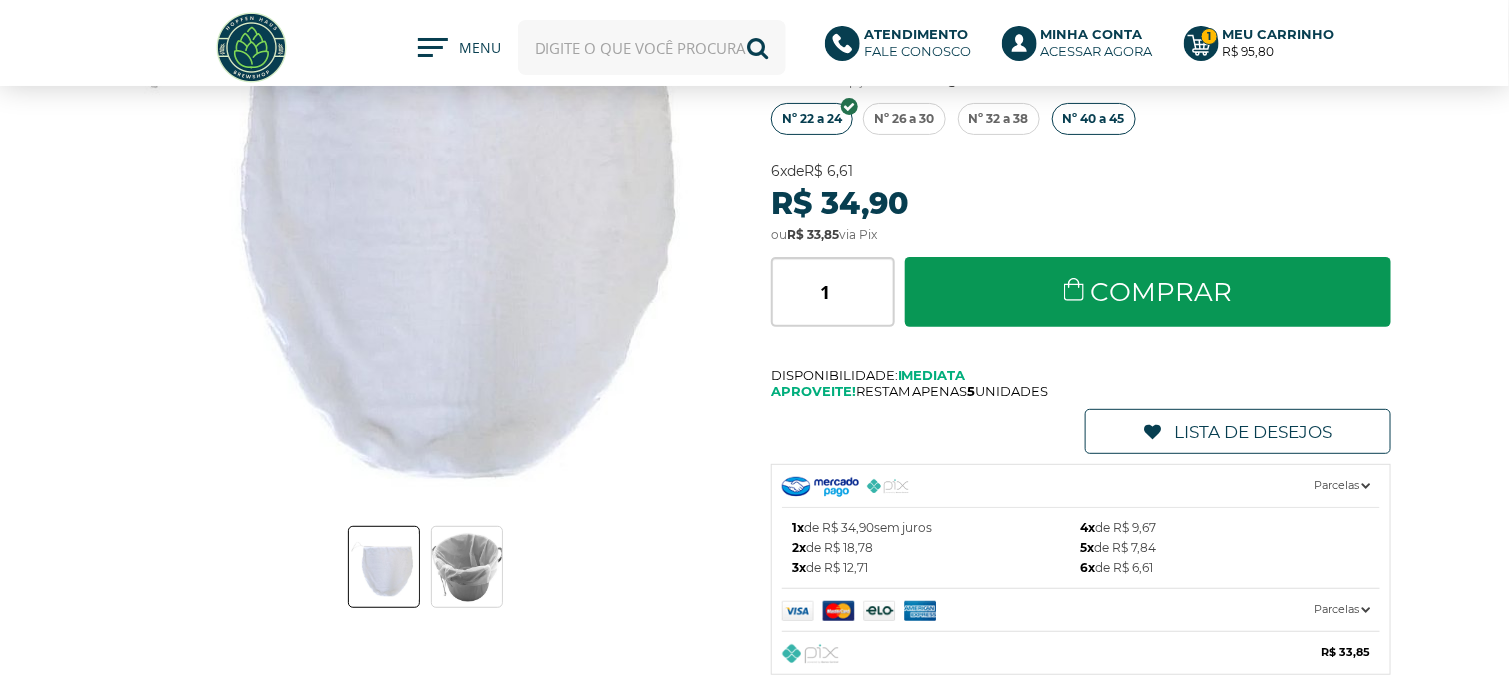 click on "Nº 40 a 45" at bounding box center [1094, 119] 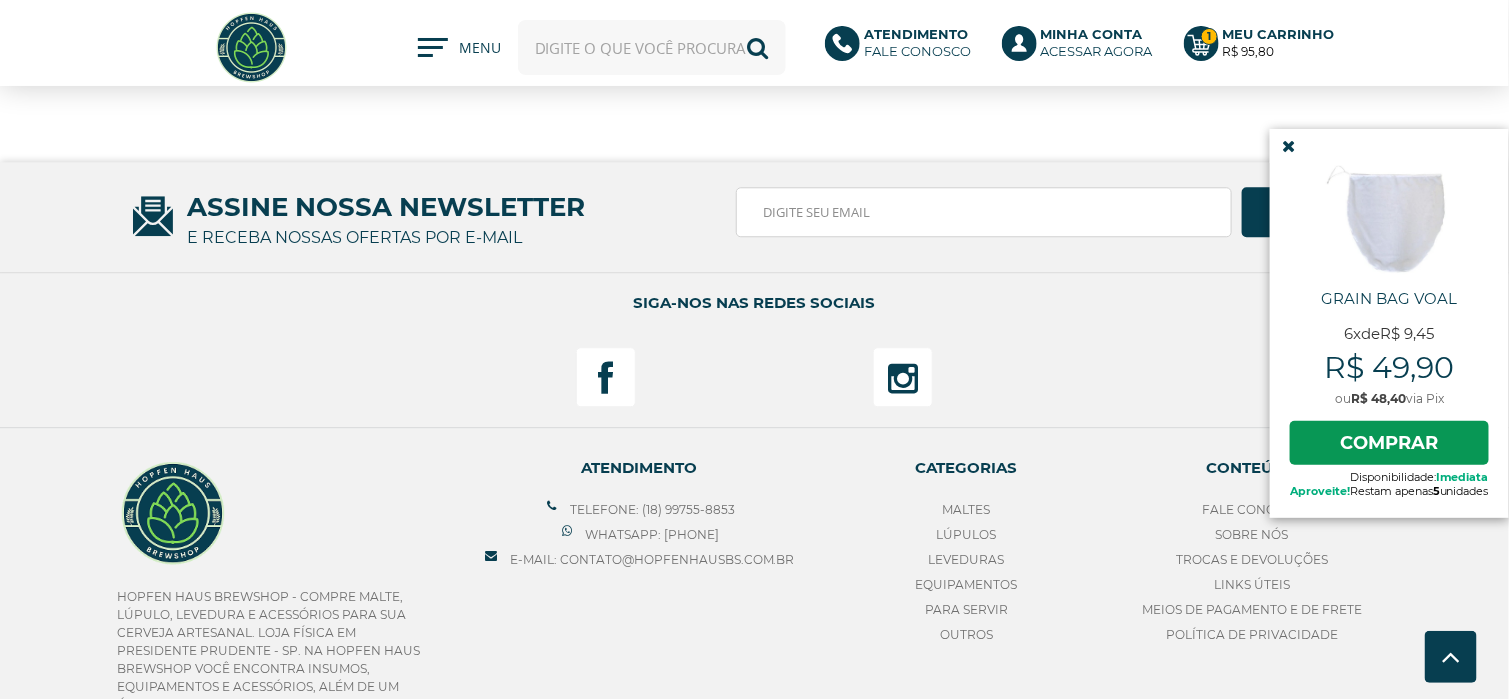 scroll, scrollTop: 1900, scrollLeft: 0, axis: vertical 